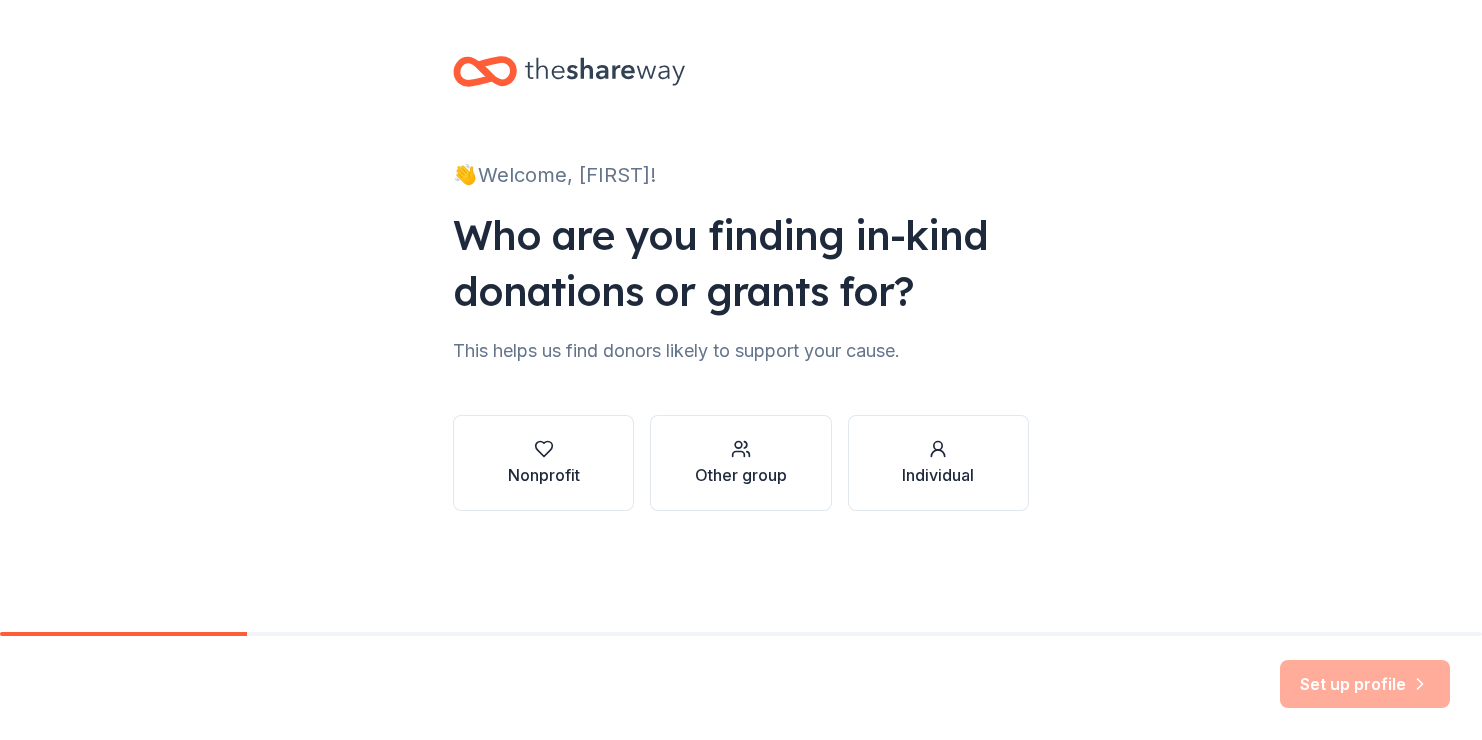 scroll, scrollTop: 0, scrollLeft: 0, axis: both 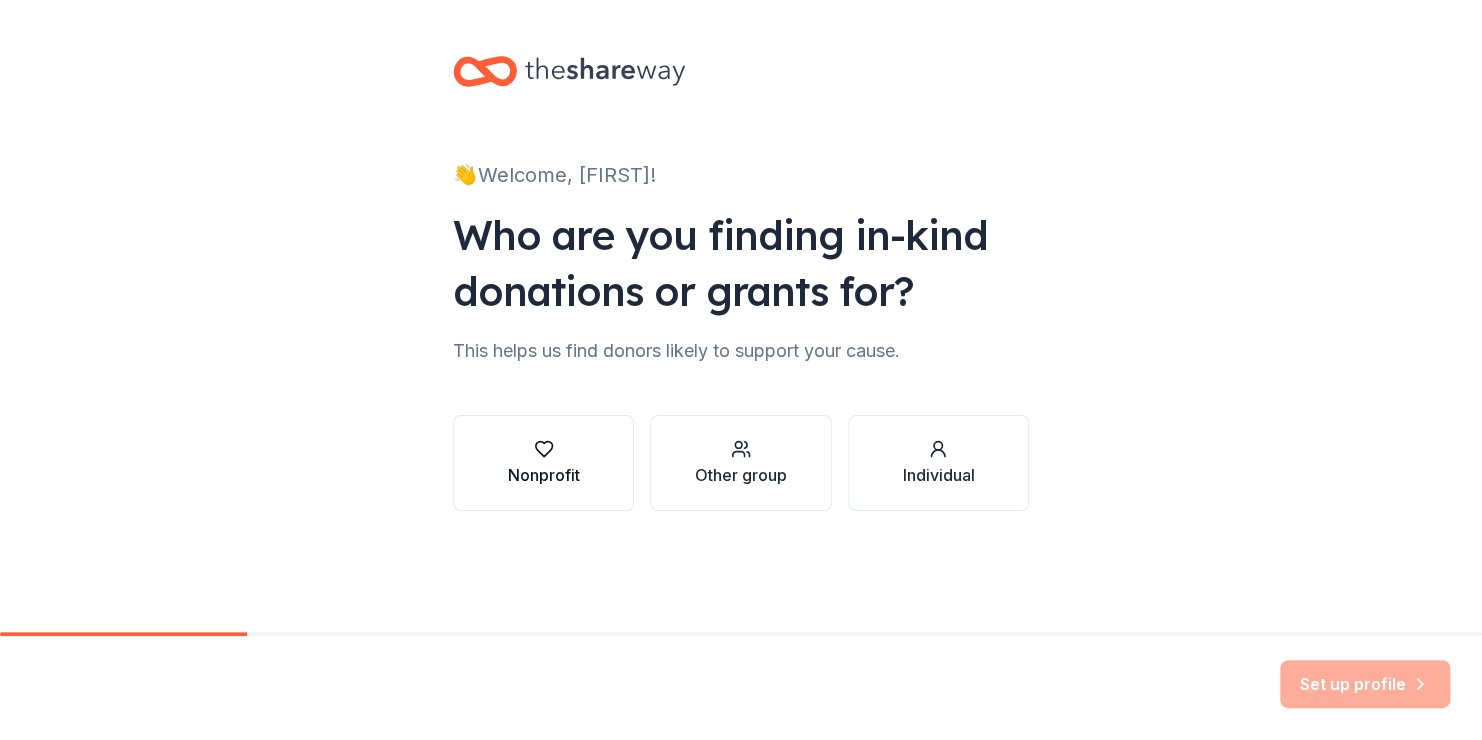click on "Nonprofit" at bounding box center (544, 463) 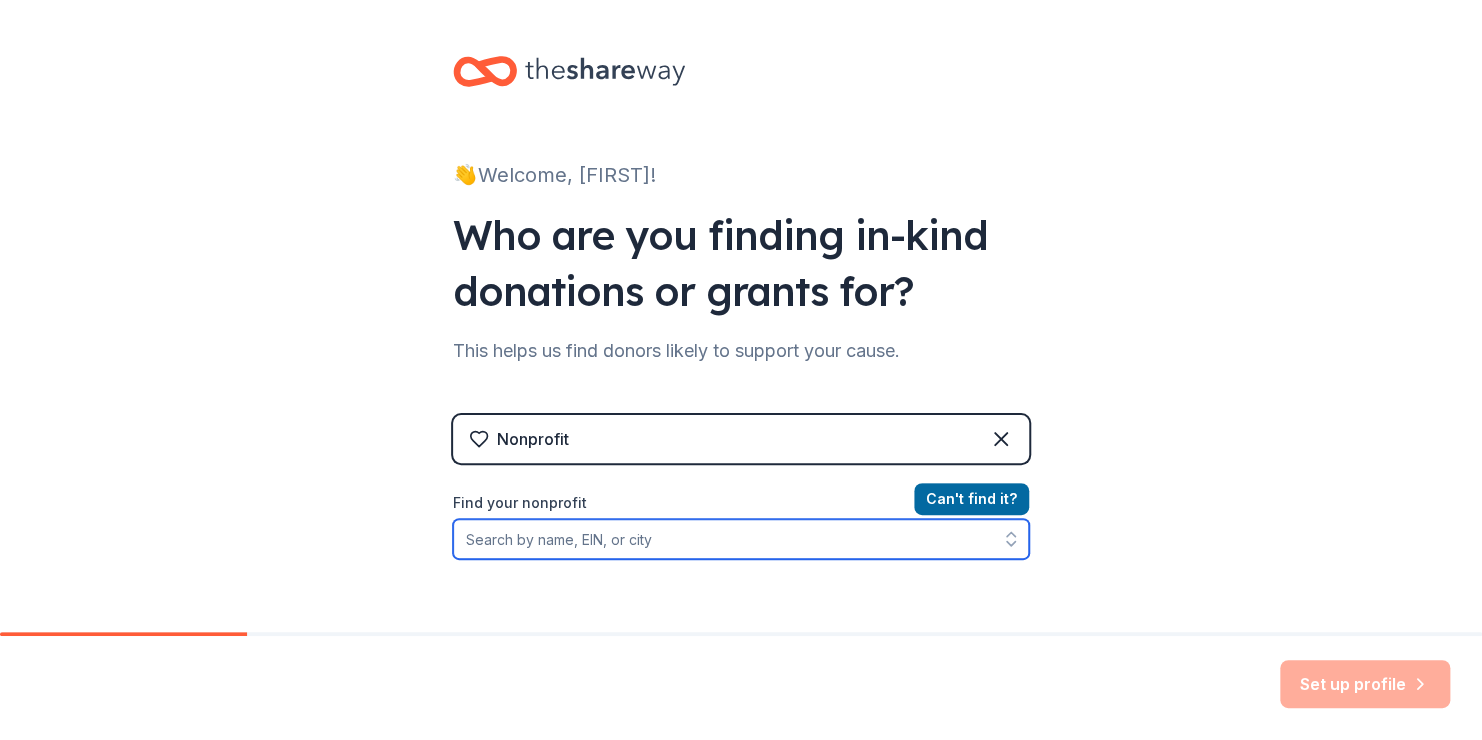 click on "Find your nonprofit" at bounding box center [741, 539] 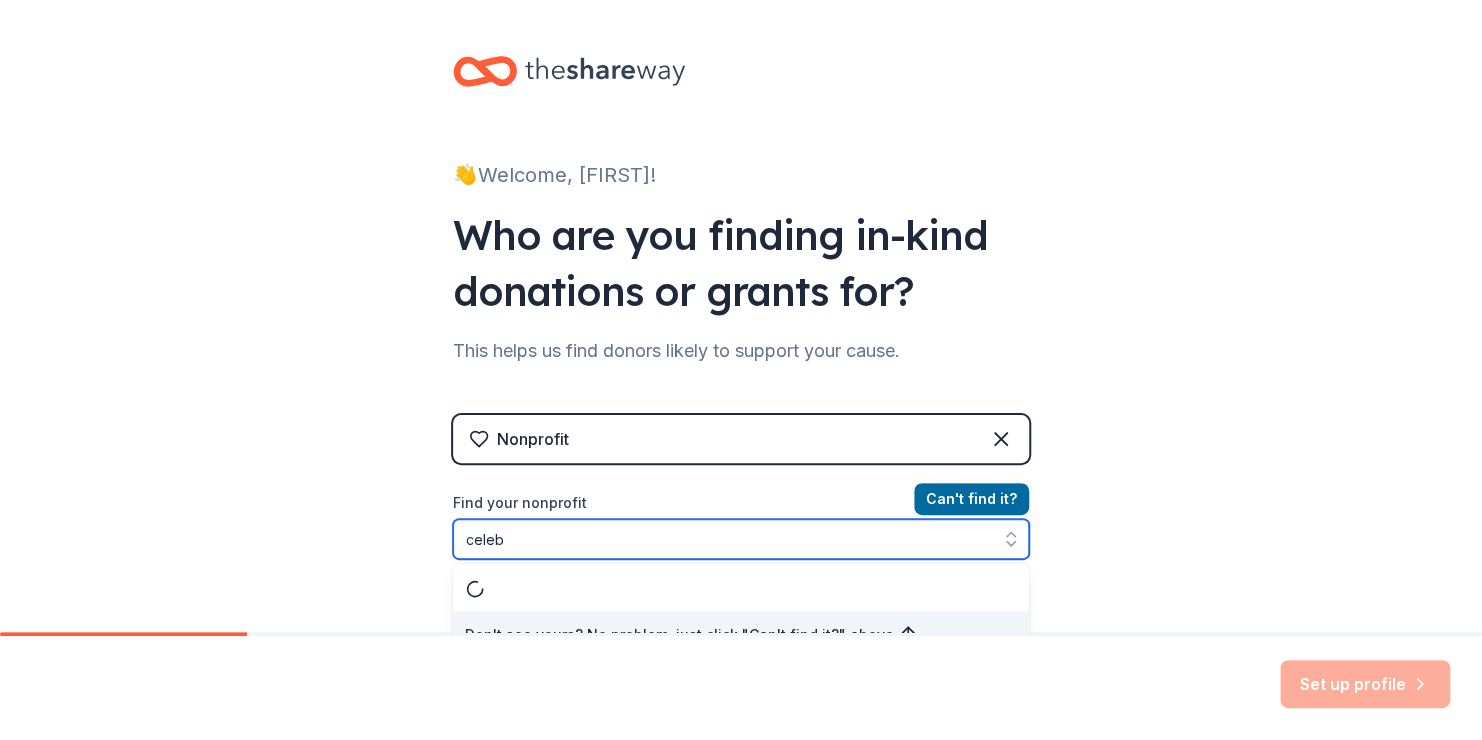 scroll, scrollTop: 27, scrollLeft: 0, axis: vertical 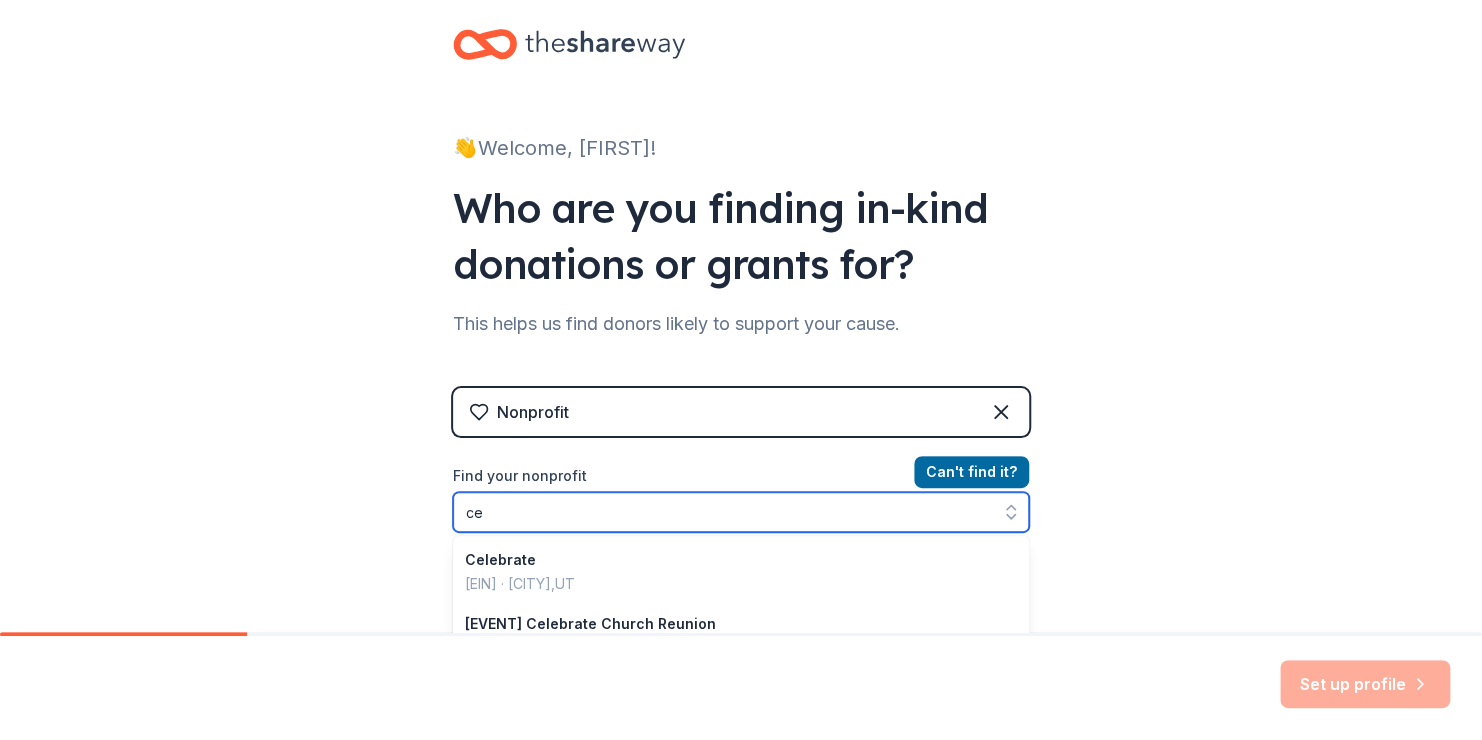 type on "c" 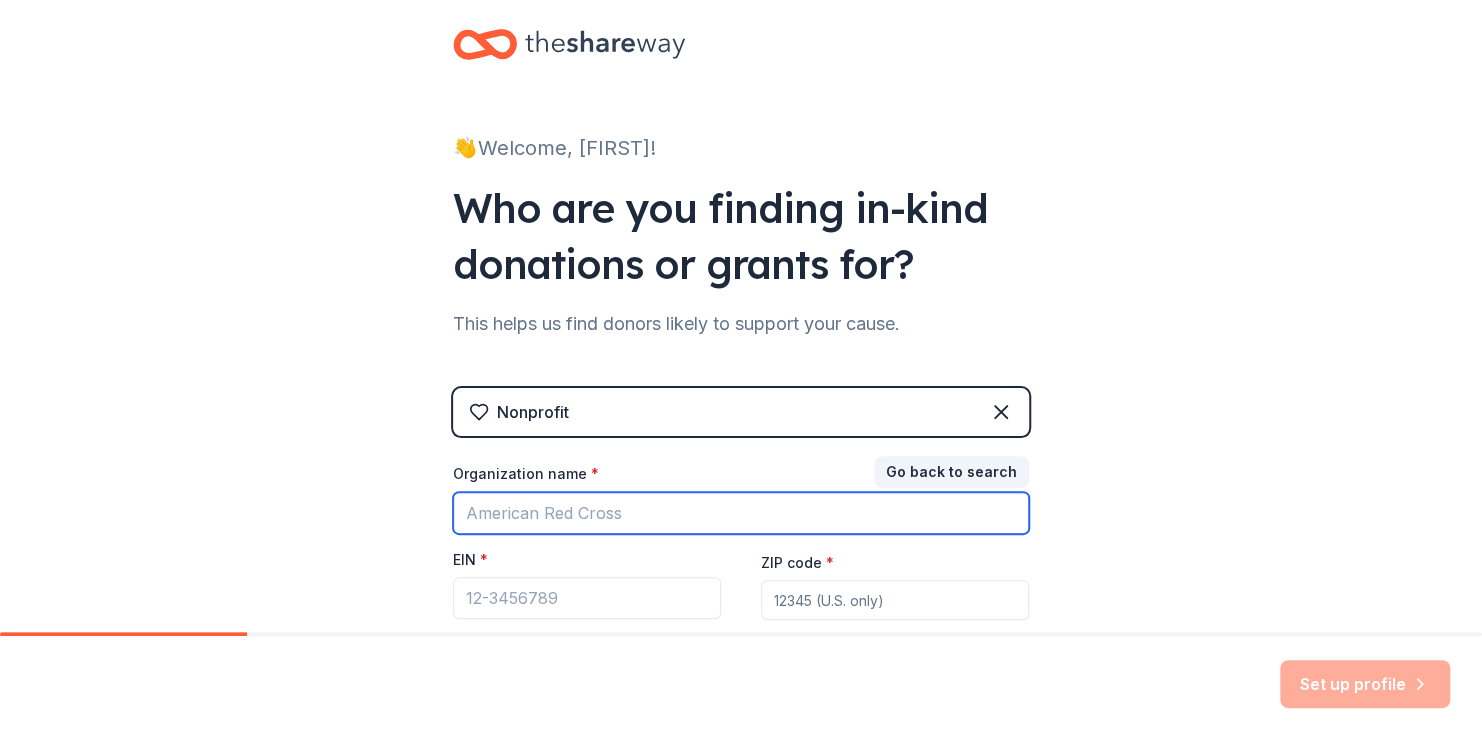 click on "Organization name *" at bounding box center [741, 513] 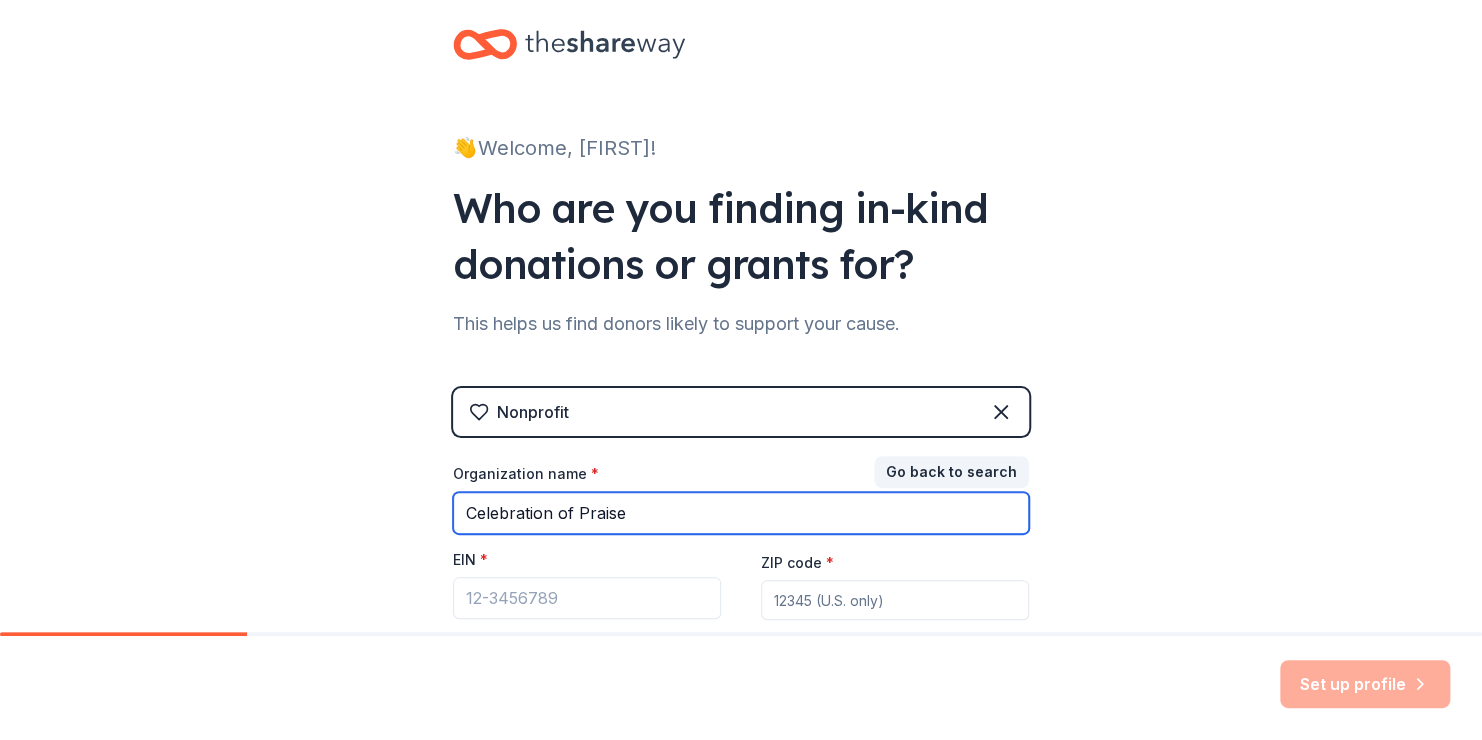 type on "Celebration of Praise Community Church" 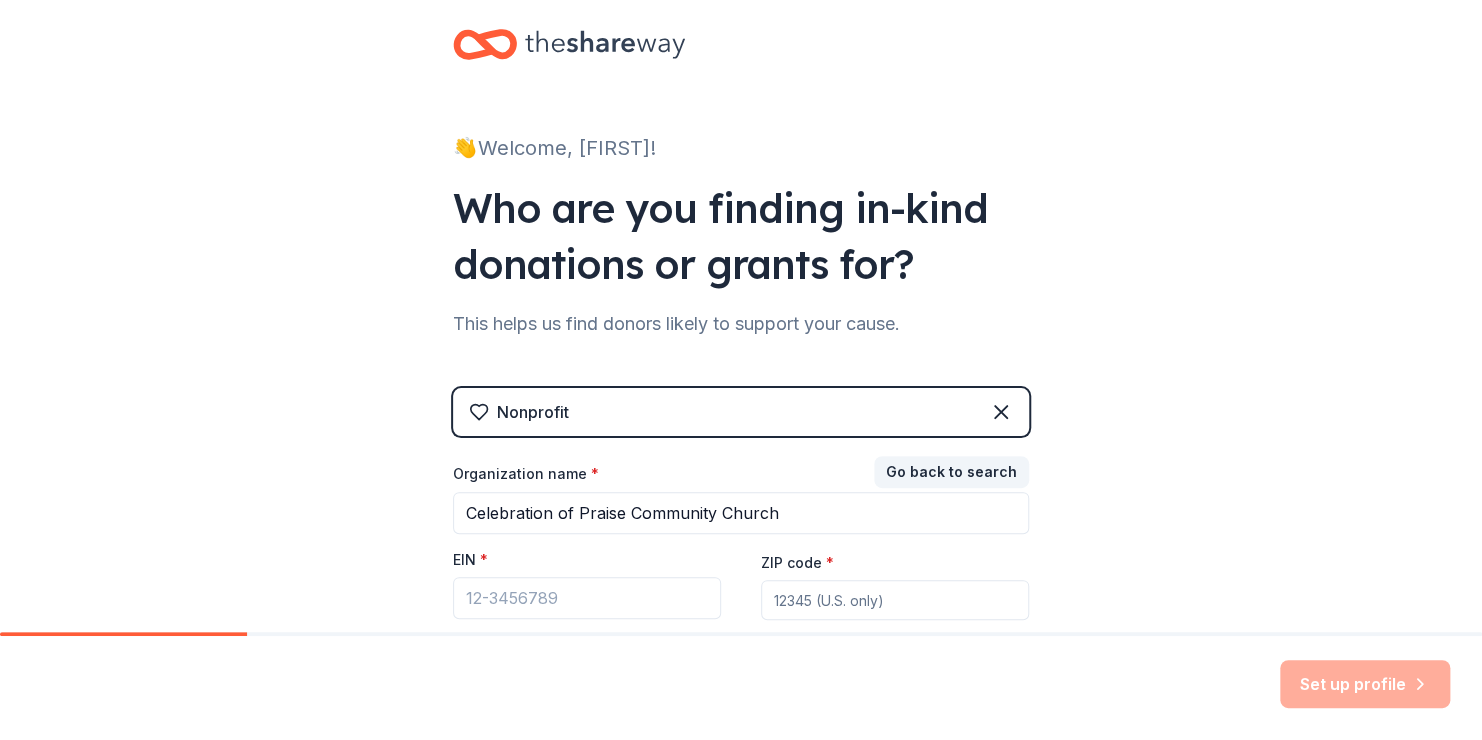 type on "[ZIP]" 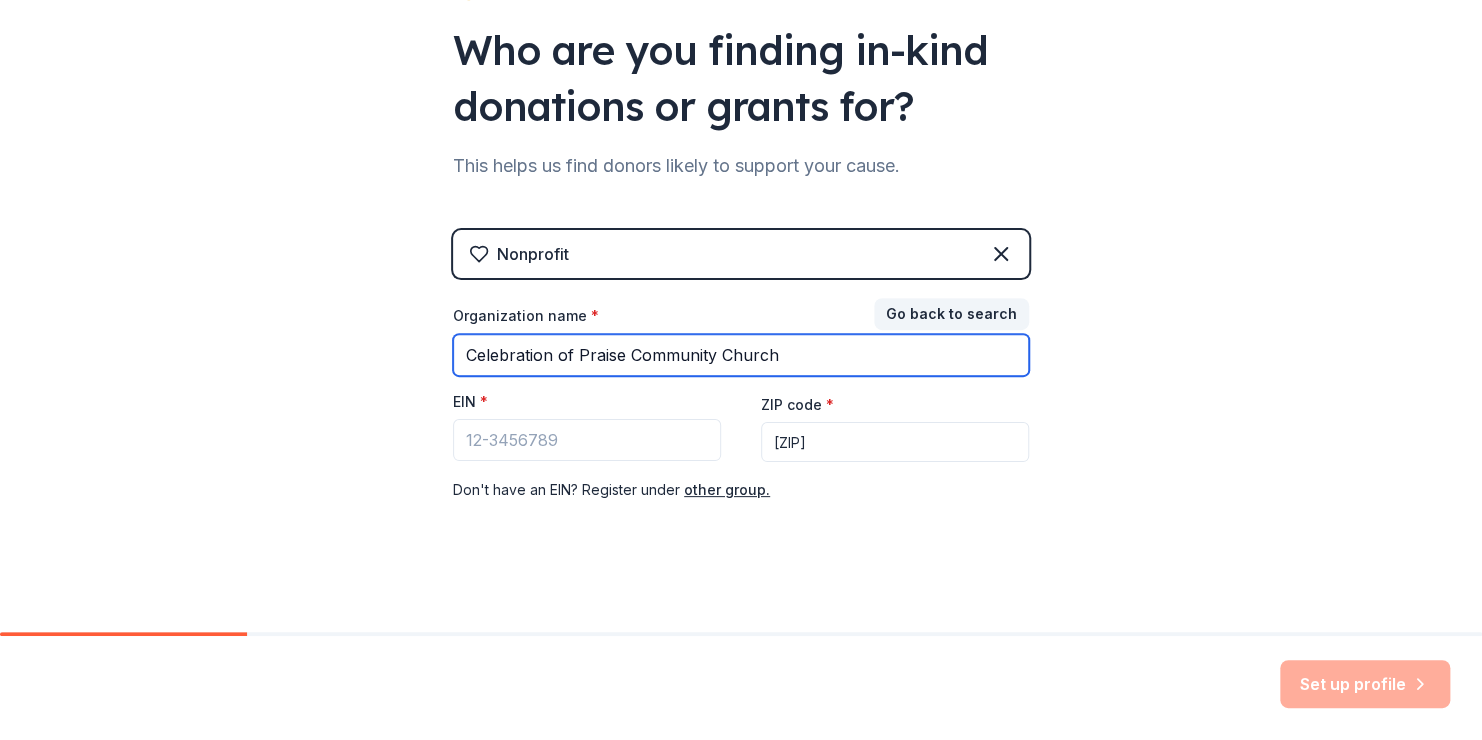 scroll, scrollTop: 191, scrollLeft: 0, axis: vertical 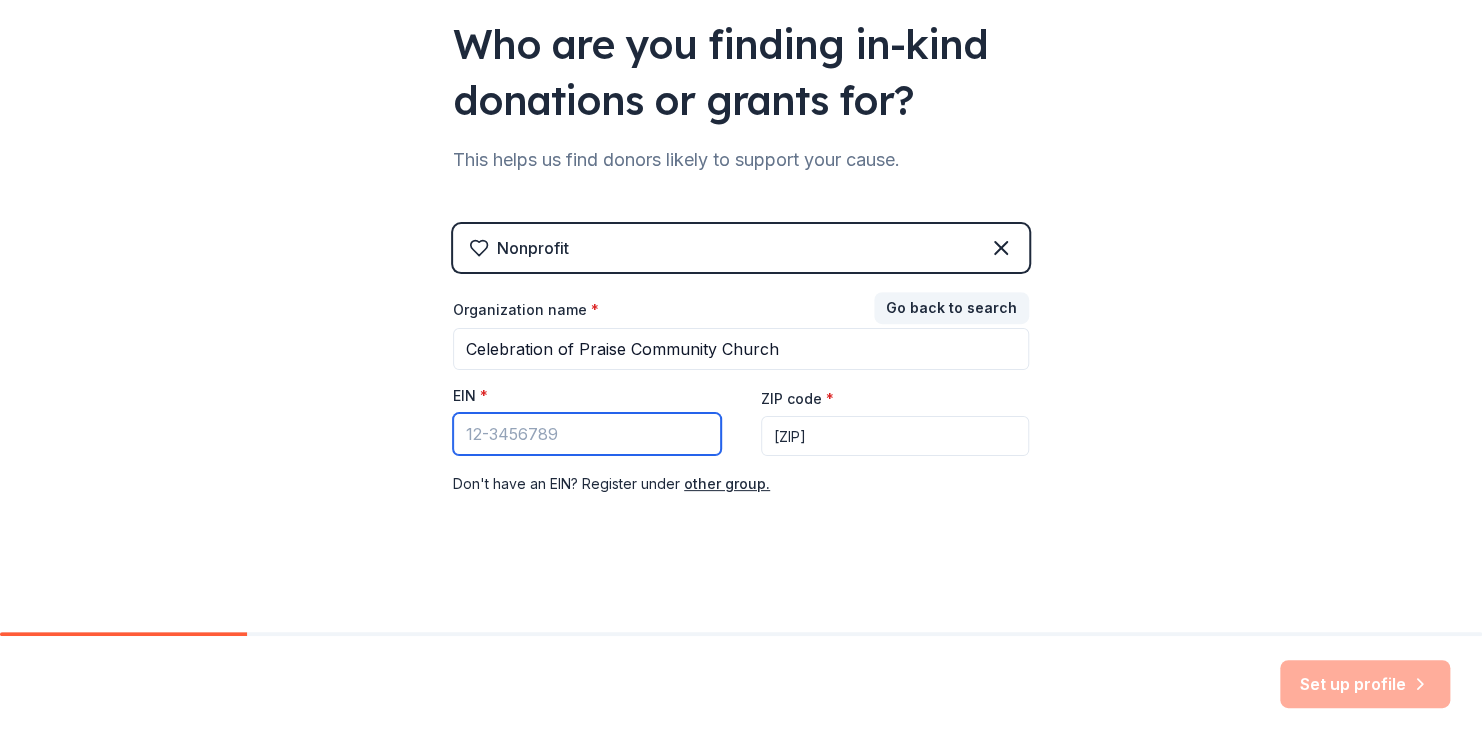 click on "EIN *" at bounding box center (587, 434) 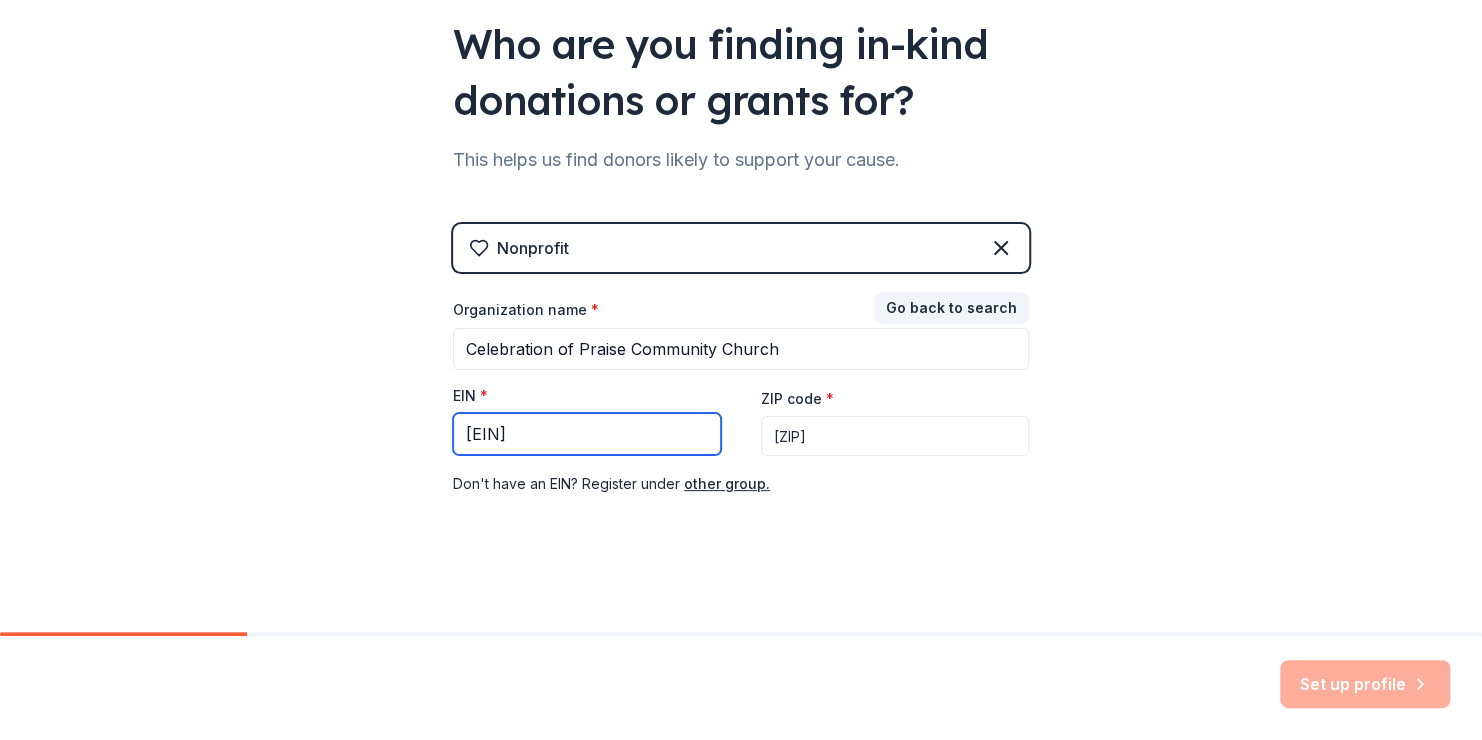 type on "[EIN]" 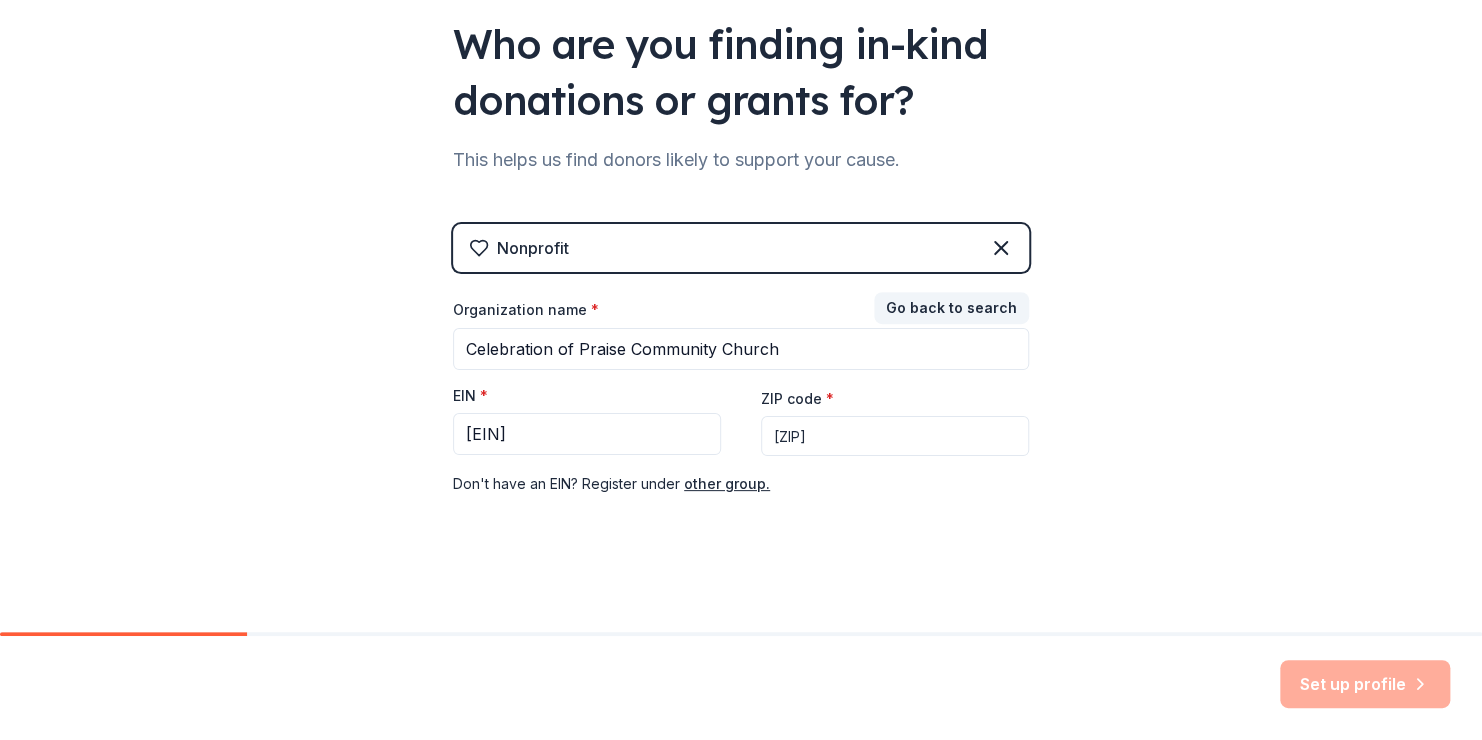 click on "[ZIP]" at bounding box center [895, 436] 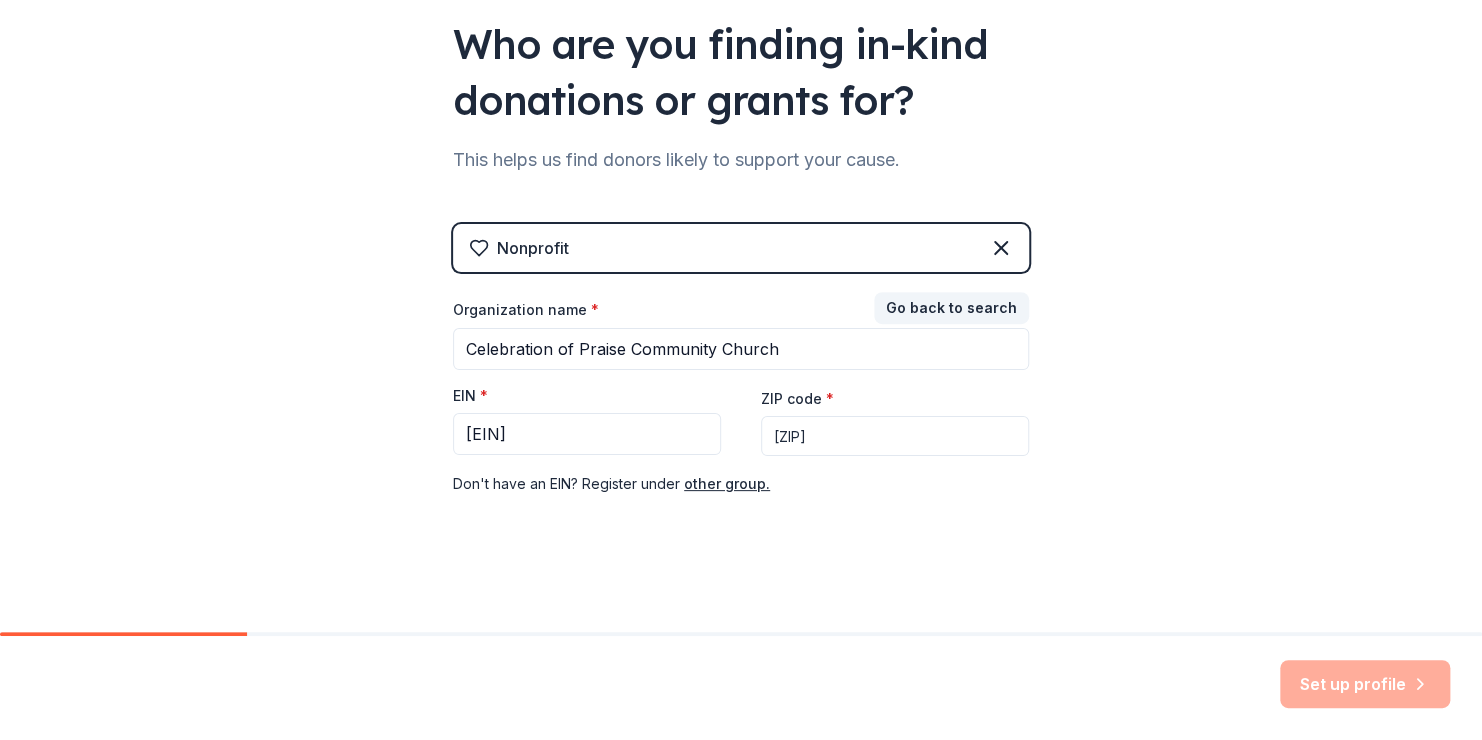 click on "[ZIP]" at bounding box center [895, 436] 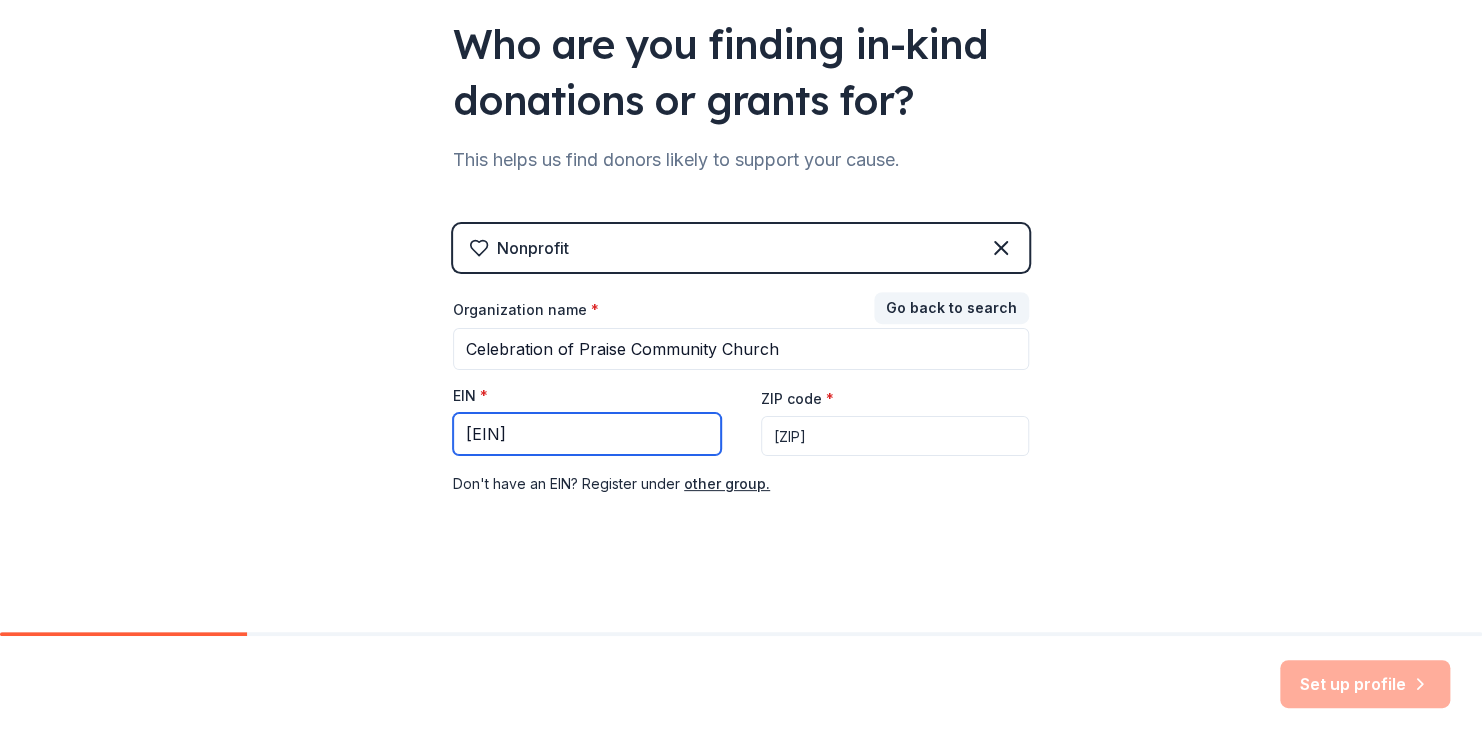 click on "[EIN]" at bounding box center (587, 434) 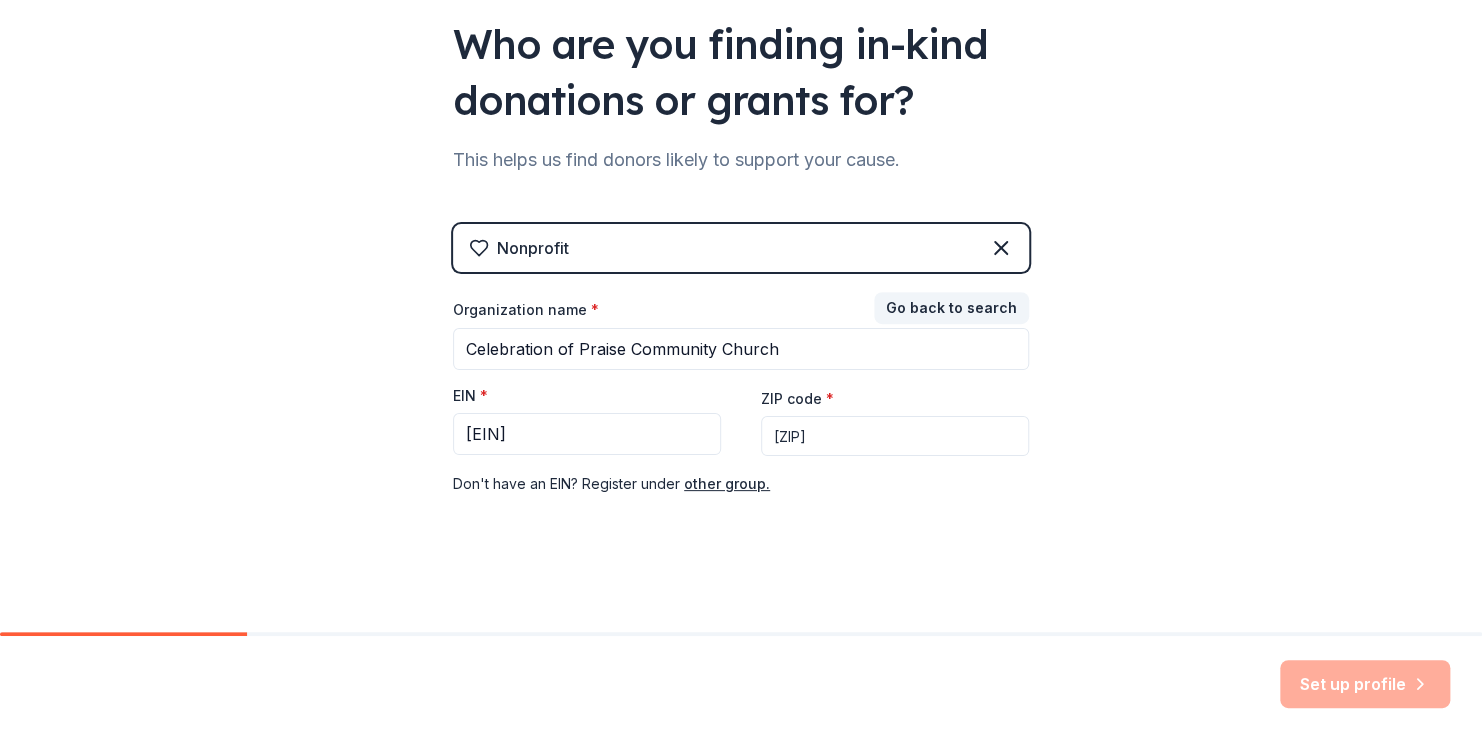 click on "Nonprofit" at bounding box center [741, 248] 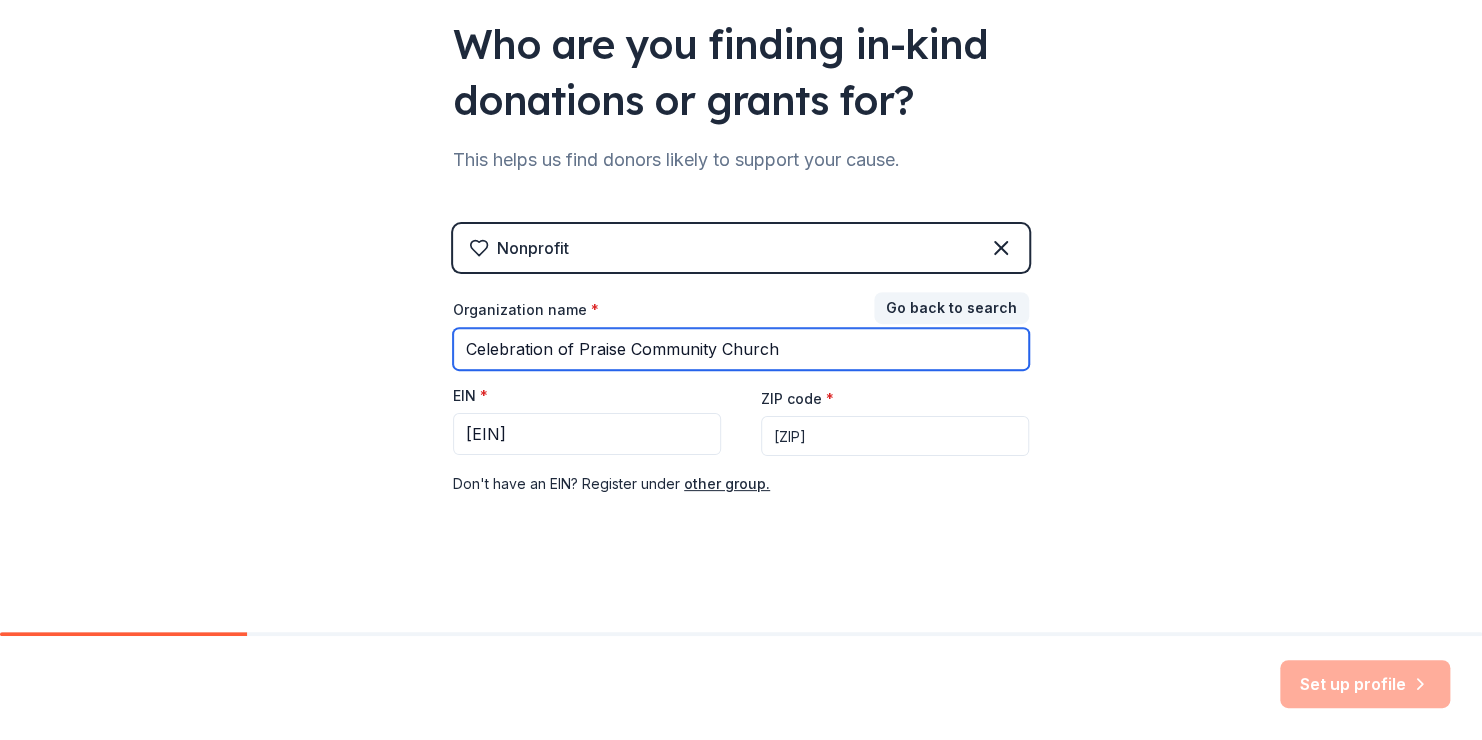 click on "Celebration of Praise Community Church" at bounding box center (741, 349) 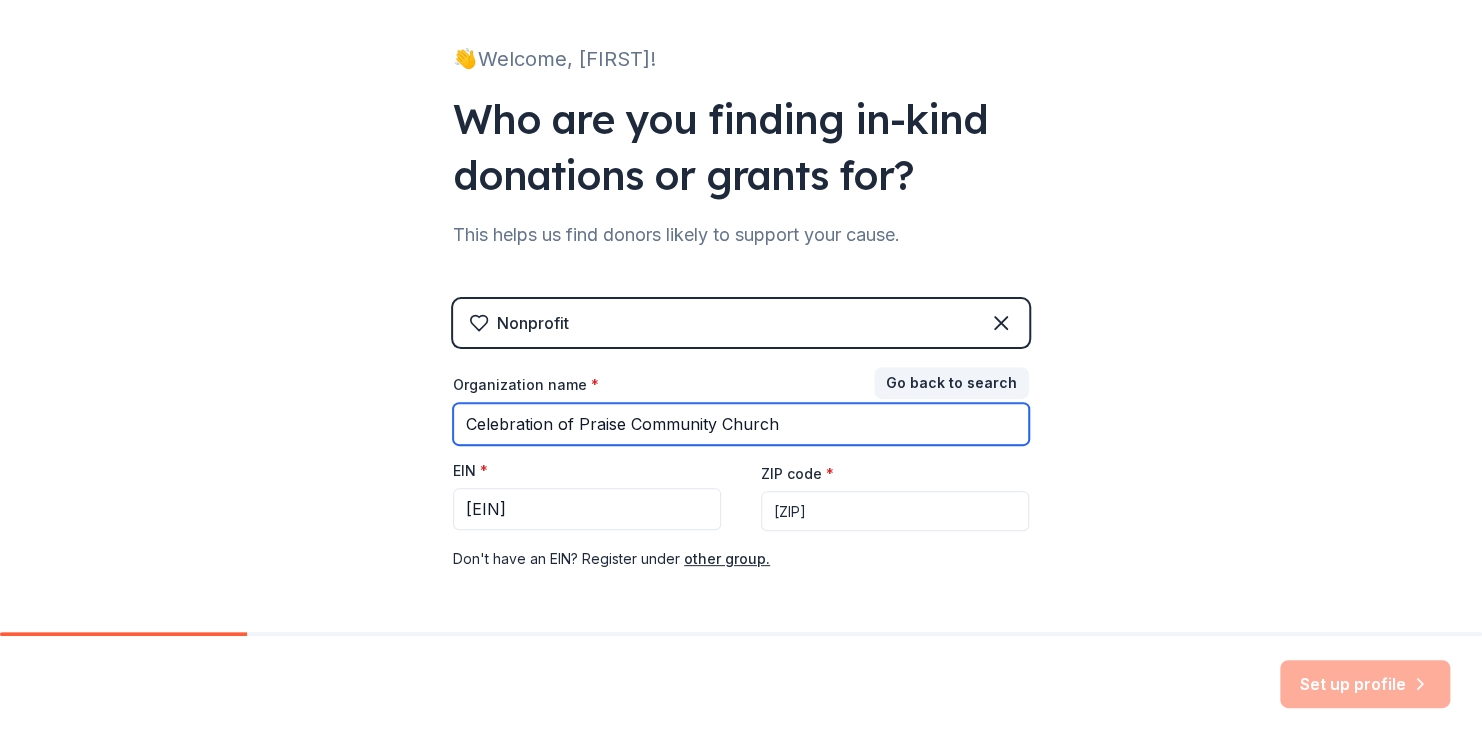 scroll, scrollTop: 191, scrollLeft: 0, axis: vertical 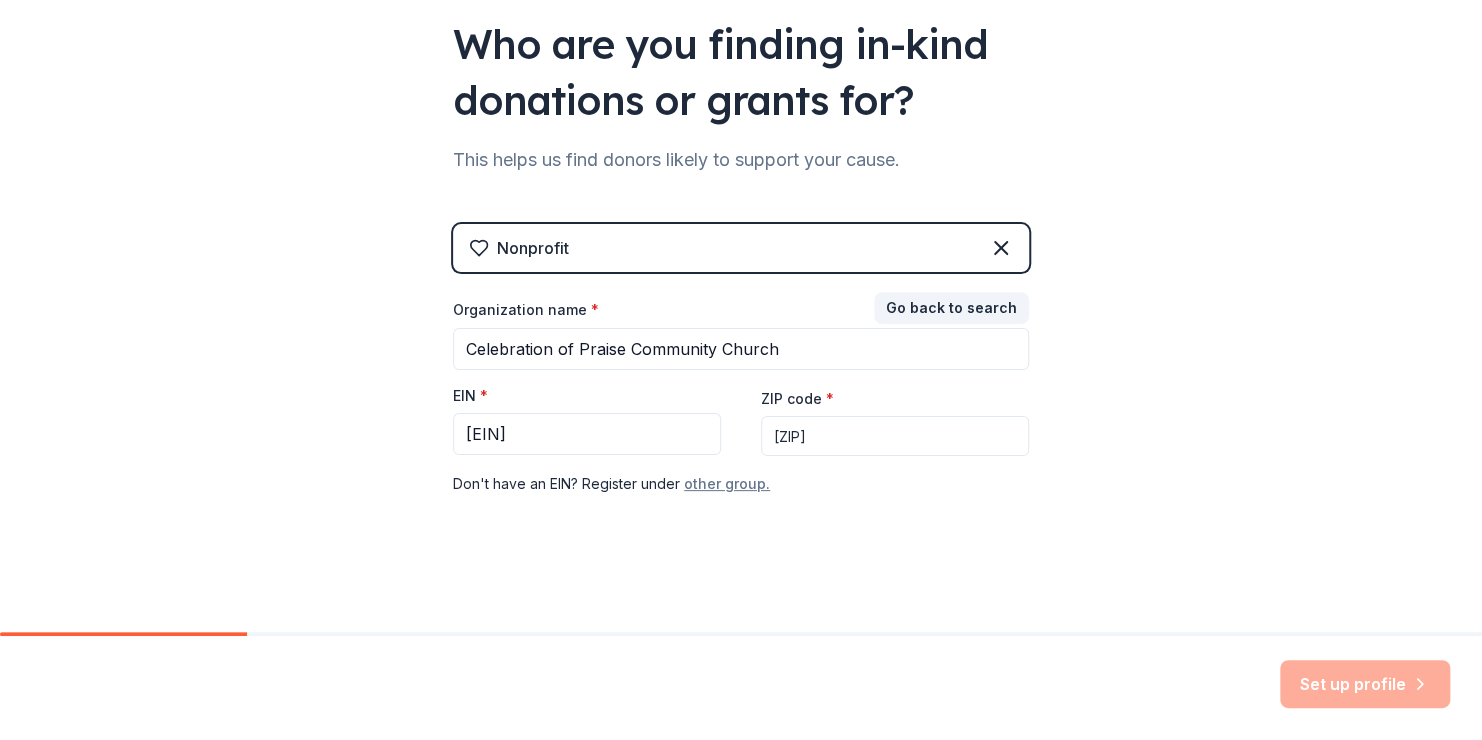 click on "other group." at bounding box center [727, 484] 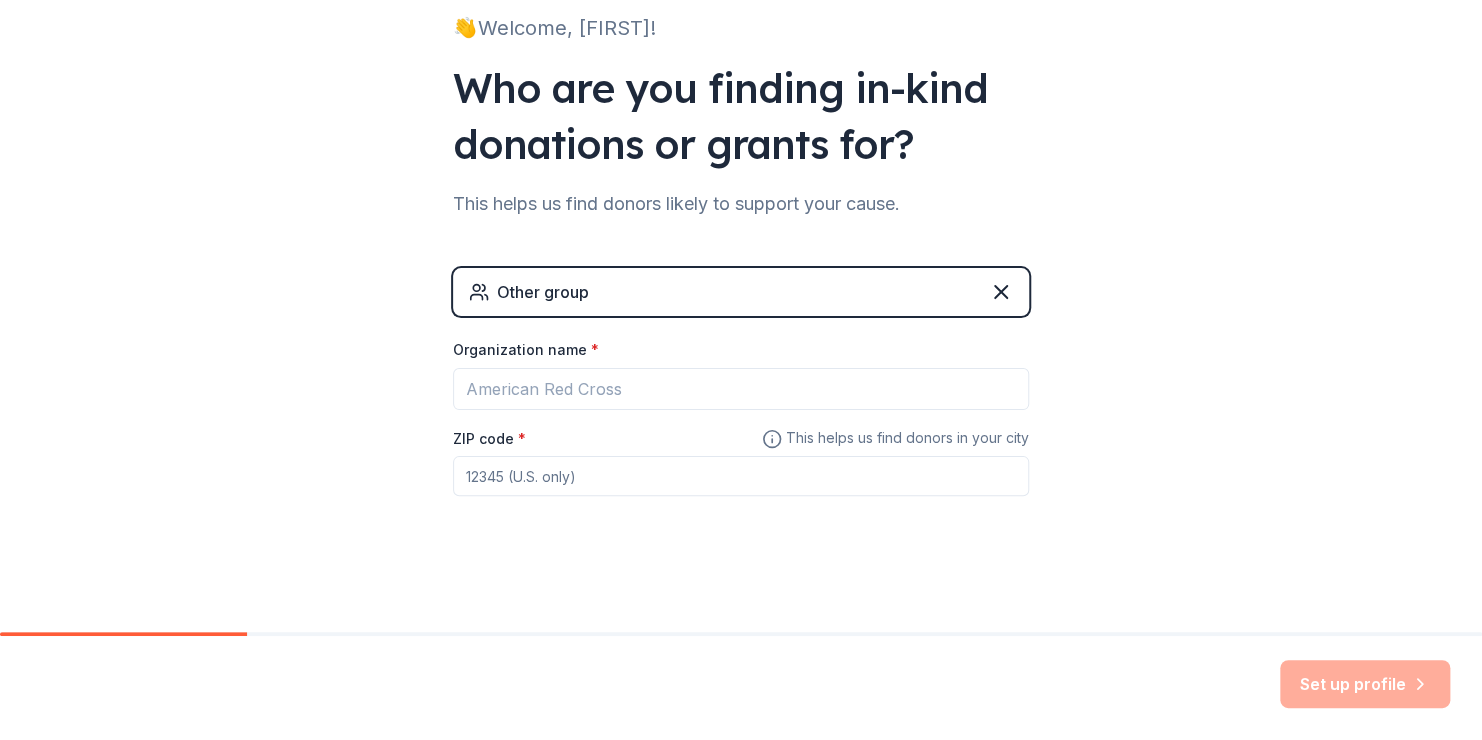 scroll, scrollTop: 147, scrollLeft: 0, axis: vertical 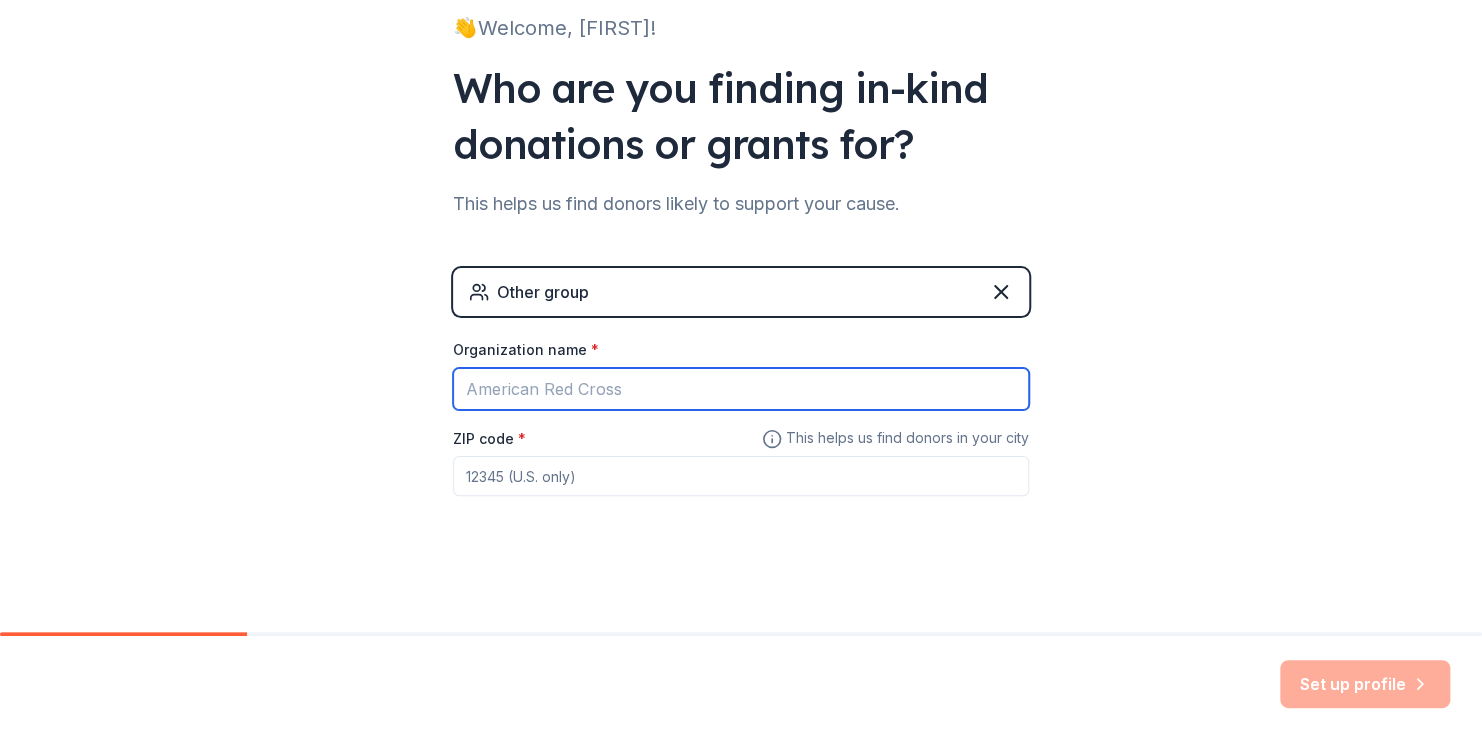 click on "Organization name *" at bounding box center [741, 389] 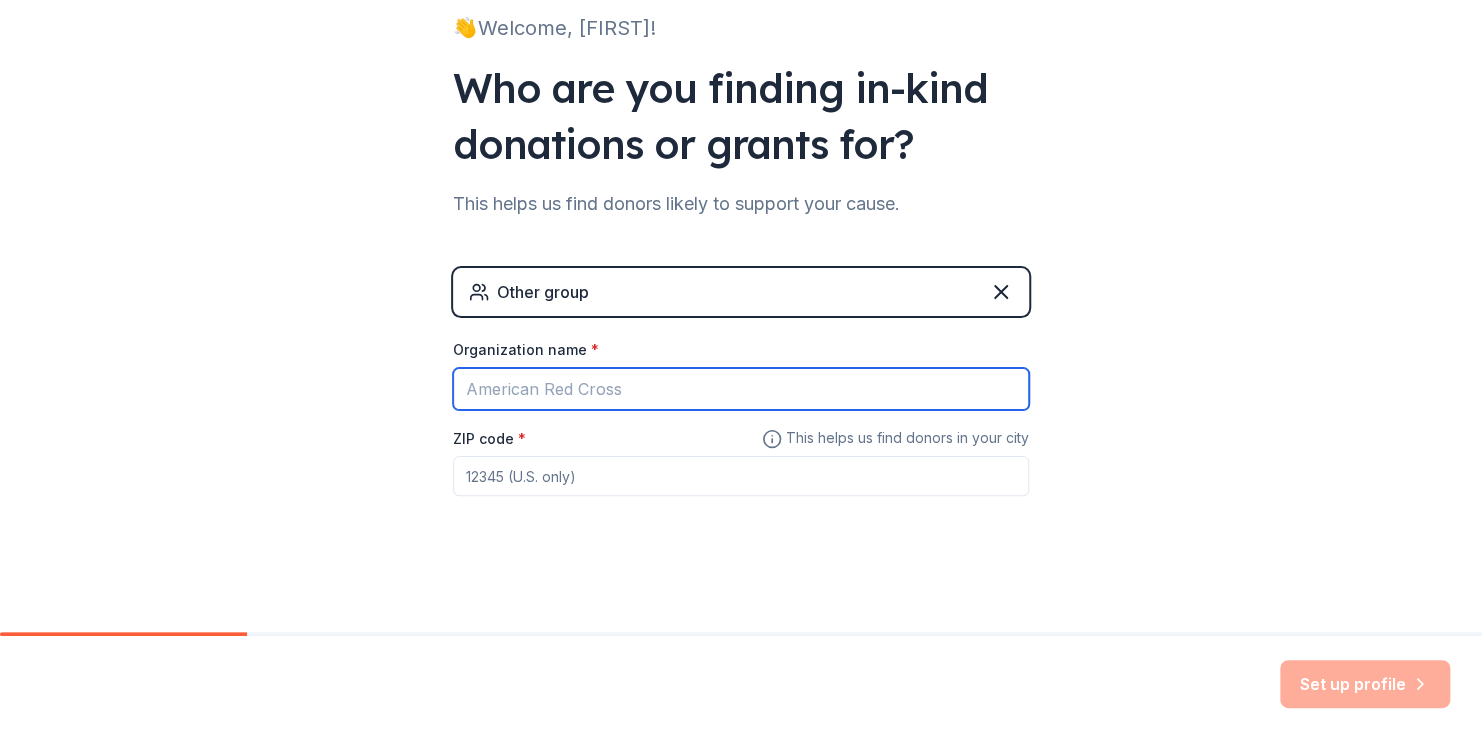 type on "Celebration of Praise Community Church" 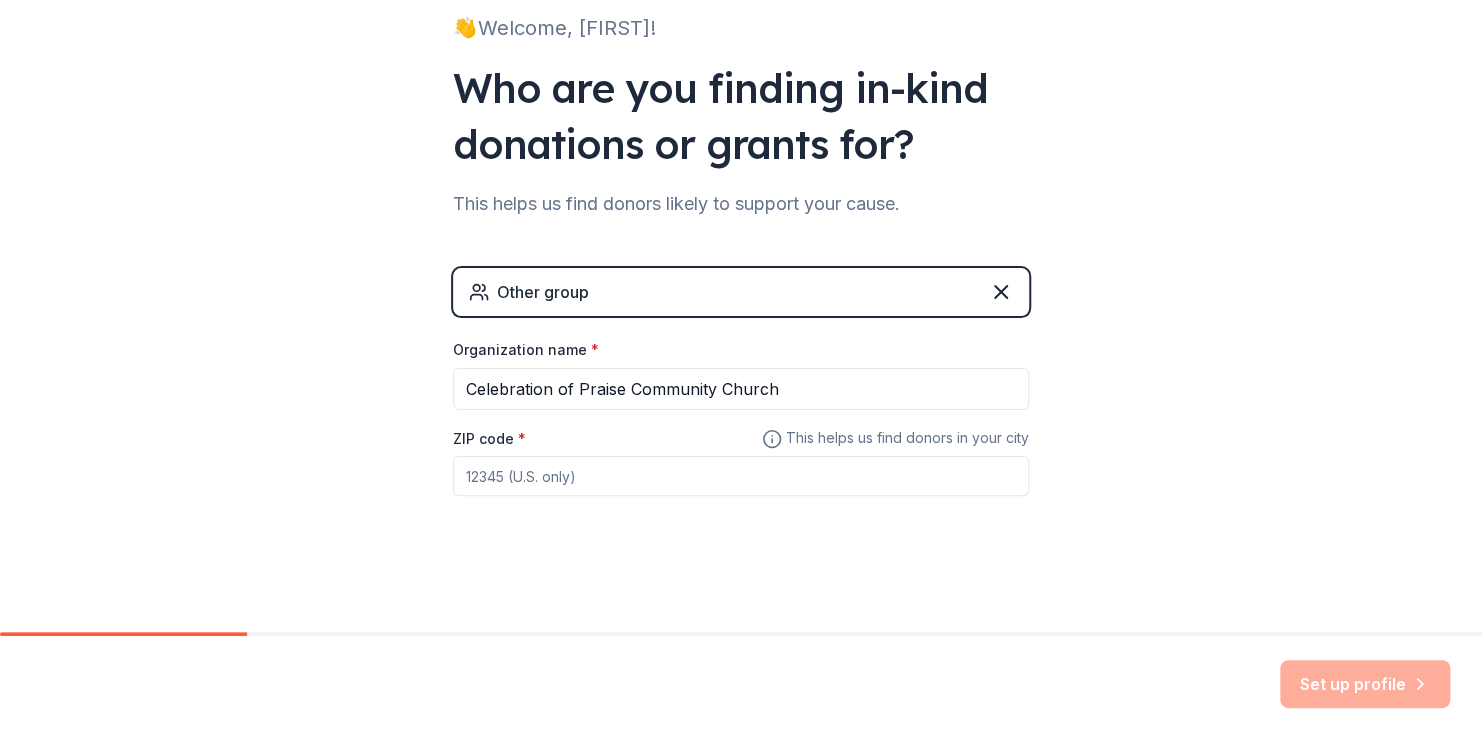 type on "[ZIP]" 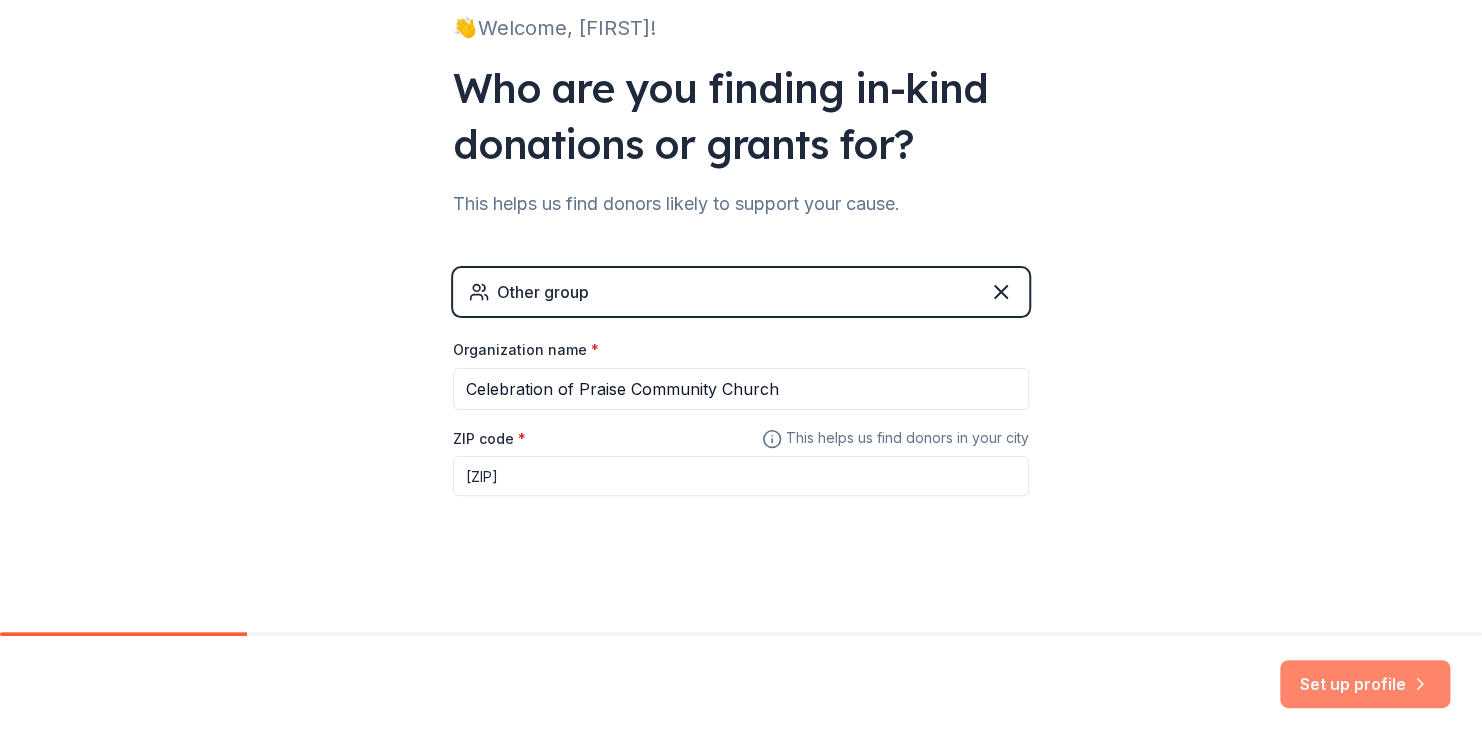 click on "Set up profile" at bounding box center [1365, 684] 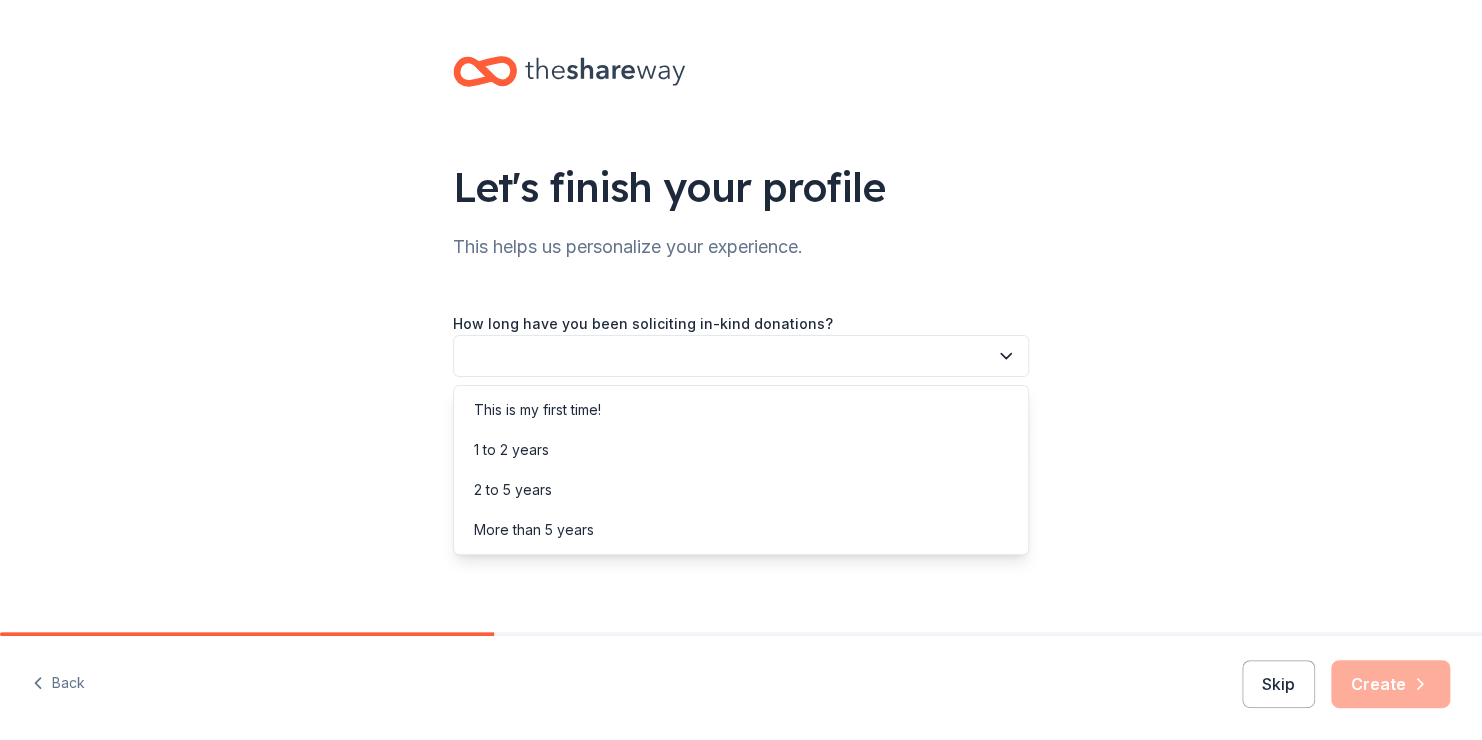click 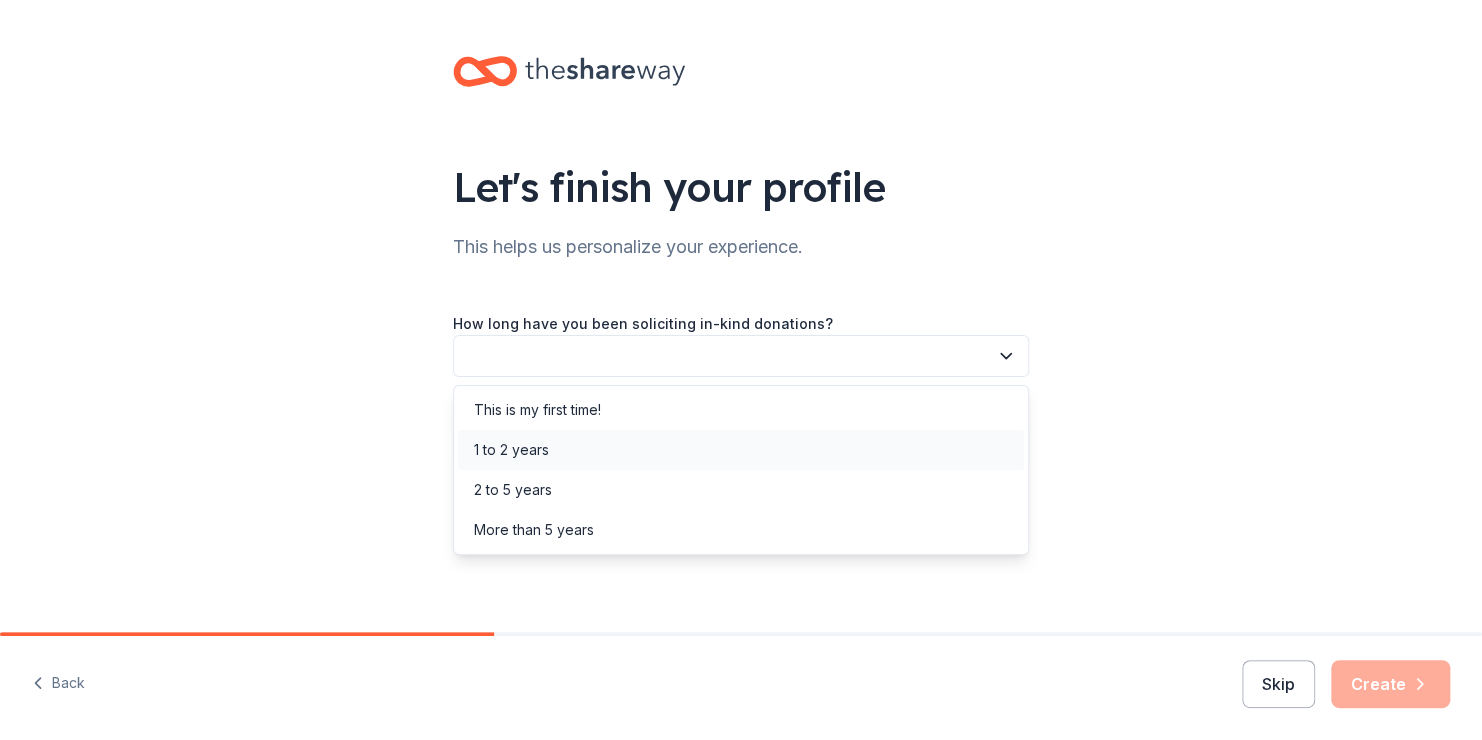 click on "1 to 2 years" at bounding box center [741, 450] 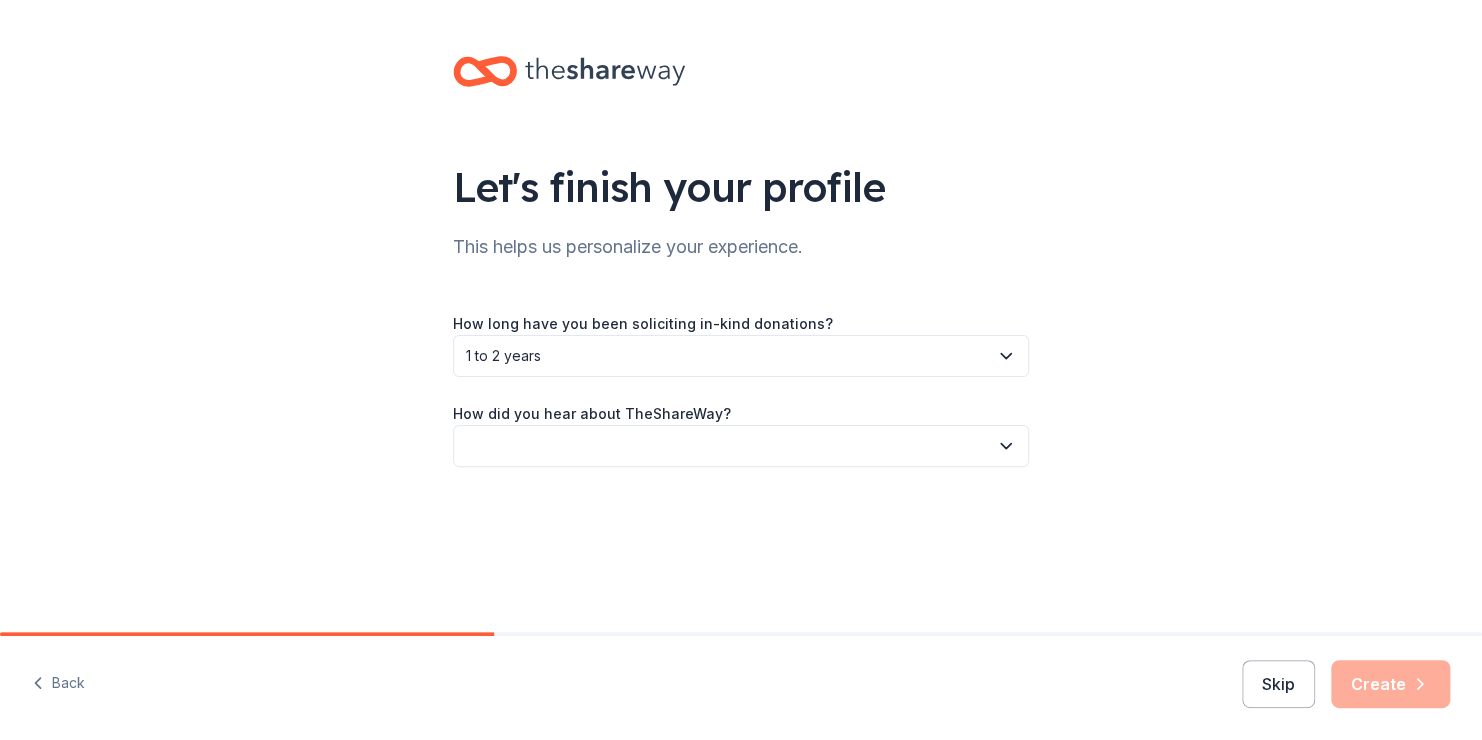 click 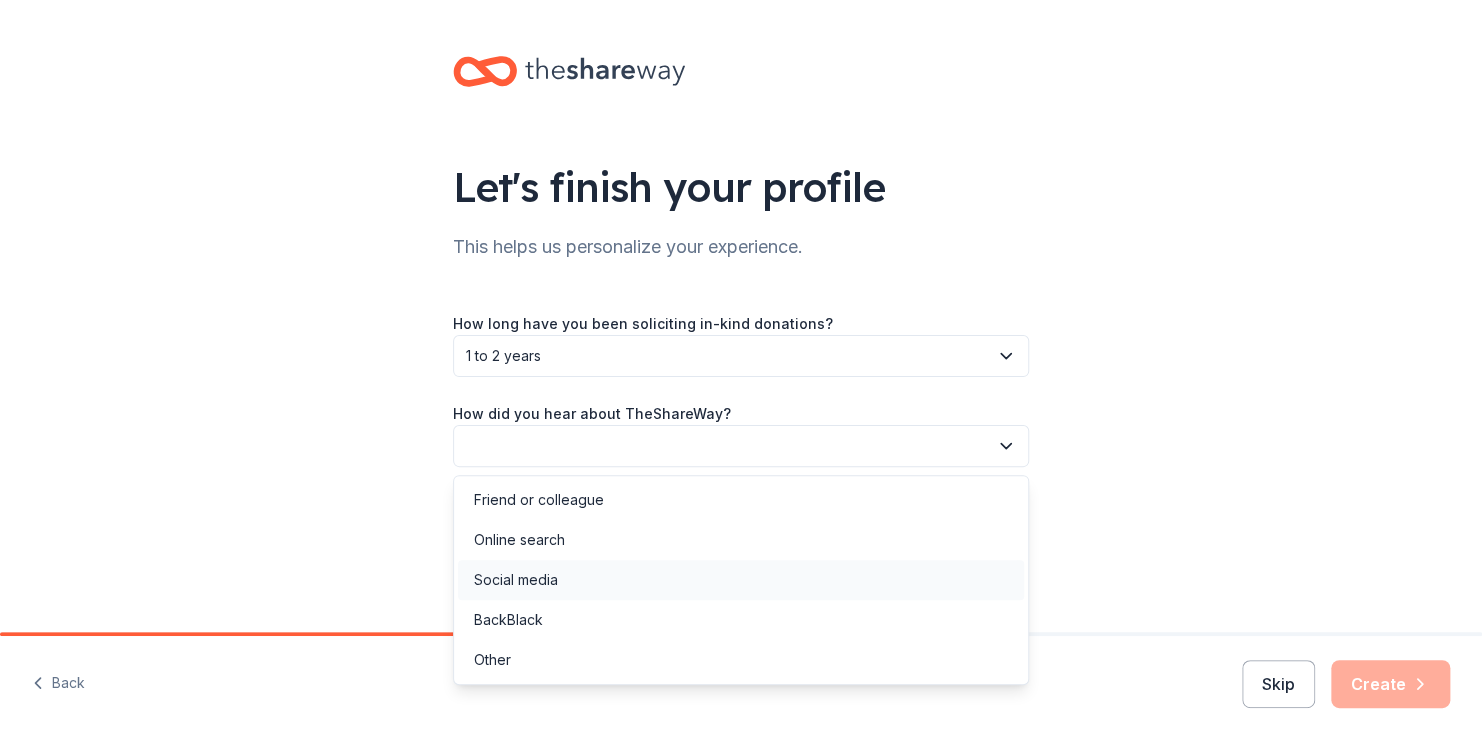 click on "Social media" at bounding box center (741, 580) 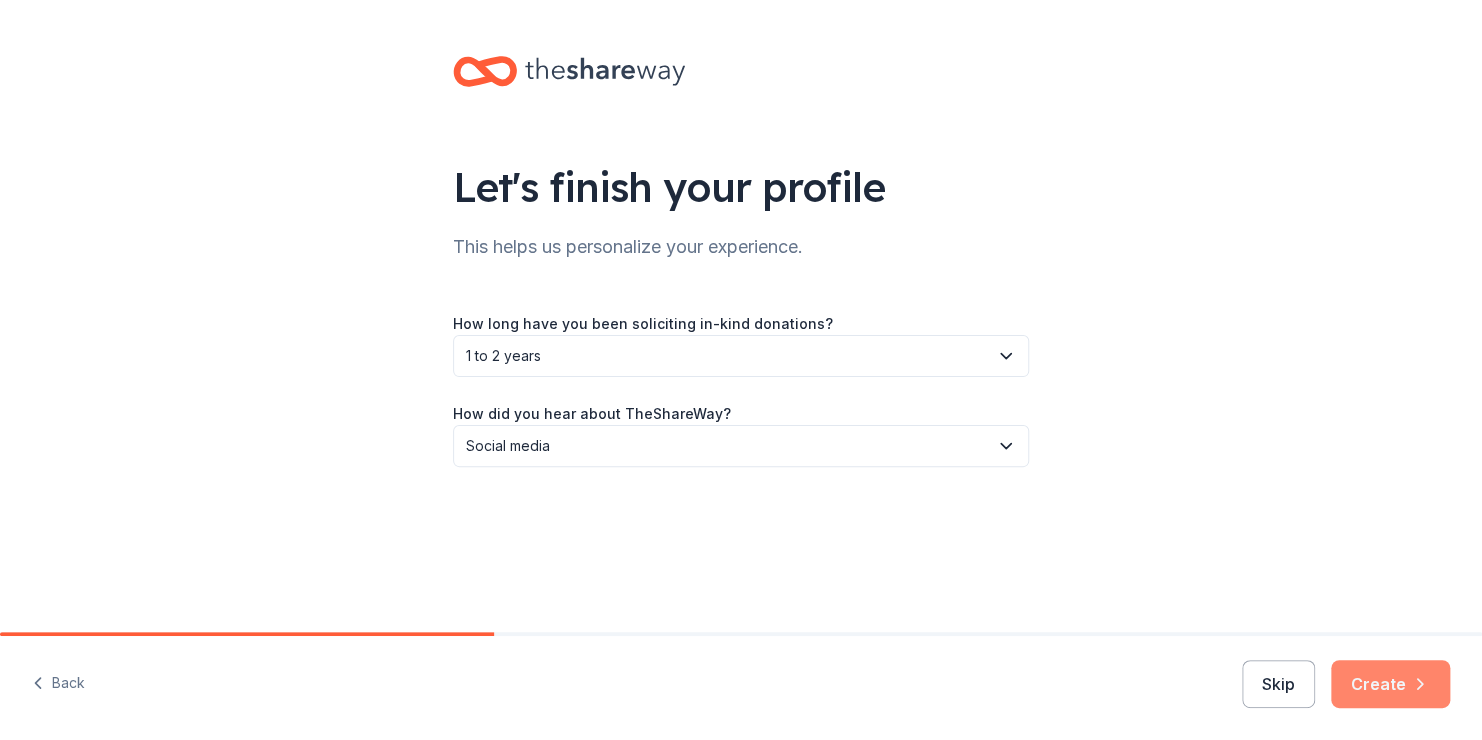 click on "Create" at bounding box center [1390, 684] 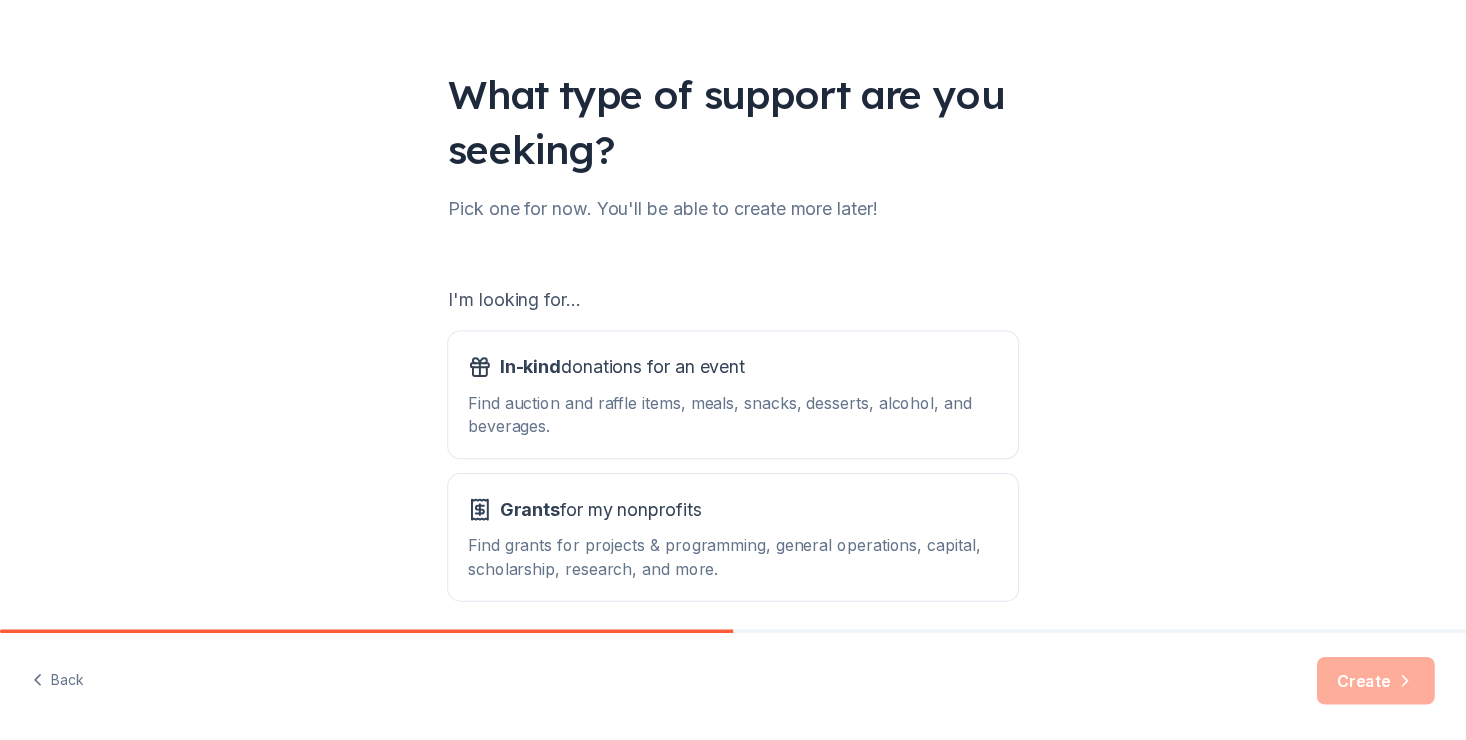 scroll, scrollTop: 175, scrollLeft: 0, axis: vertical 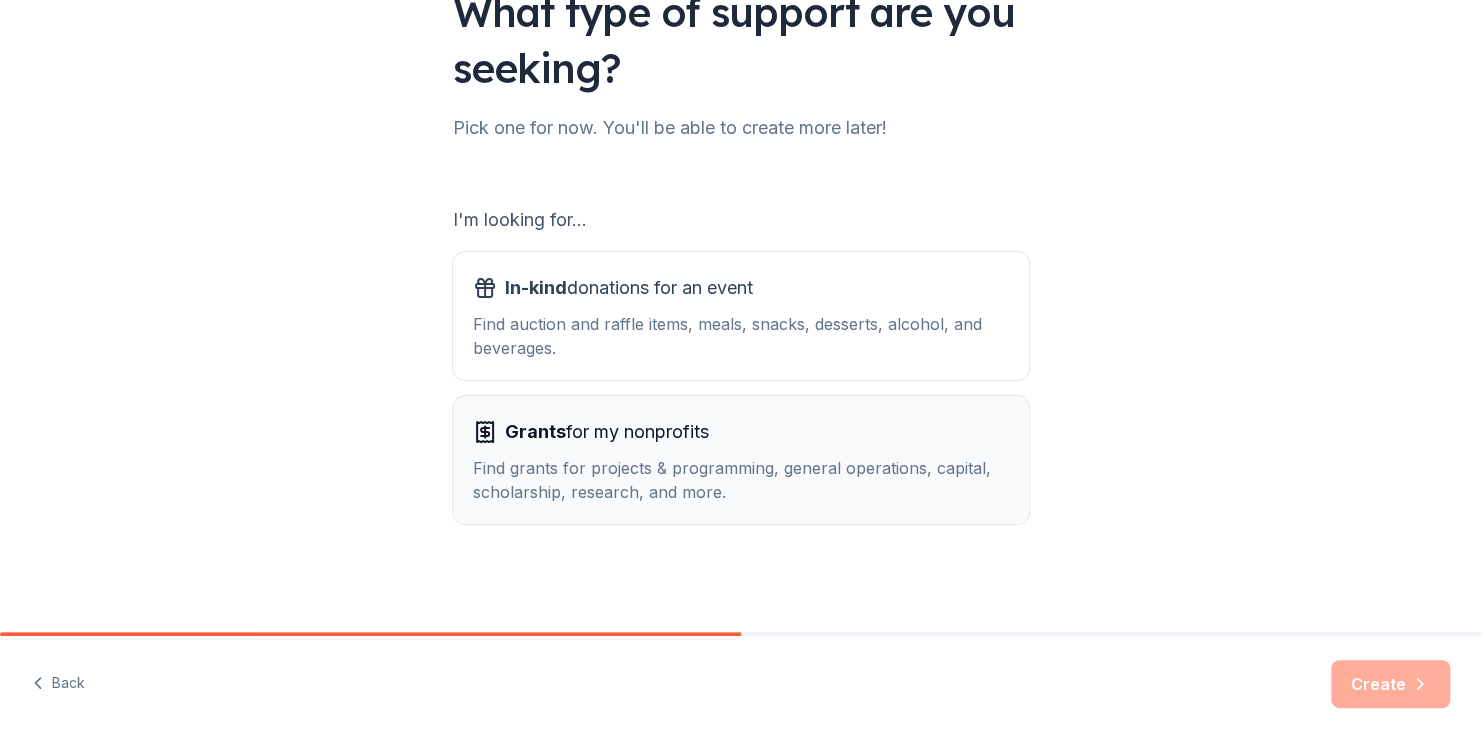 click on "Find grants for projects & programming, general operations, capital, scholarship, research, and more." at bounding box center (741, 480) 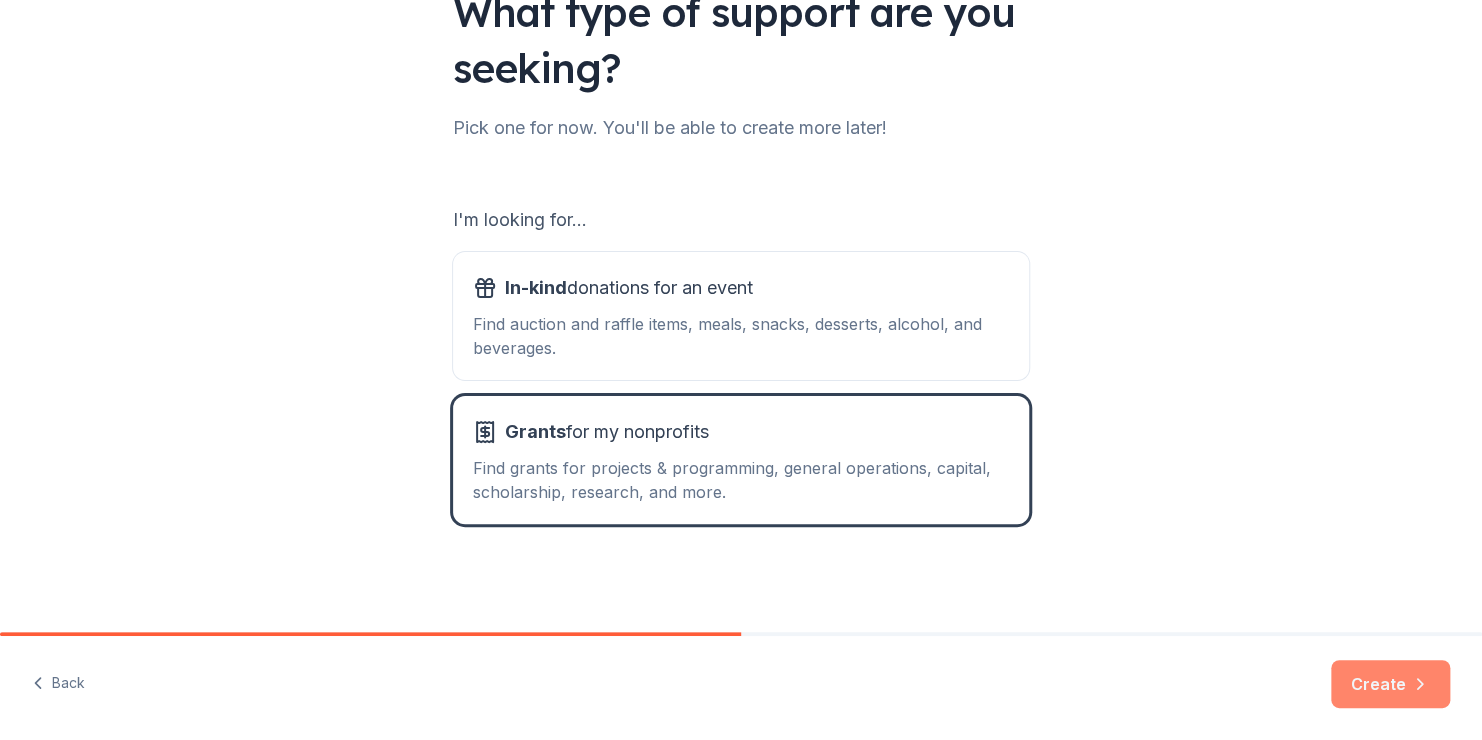 click on "Create" at bounding box center (1390, 684) 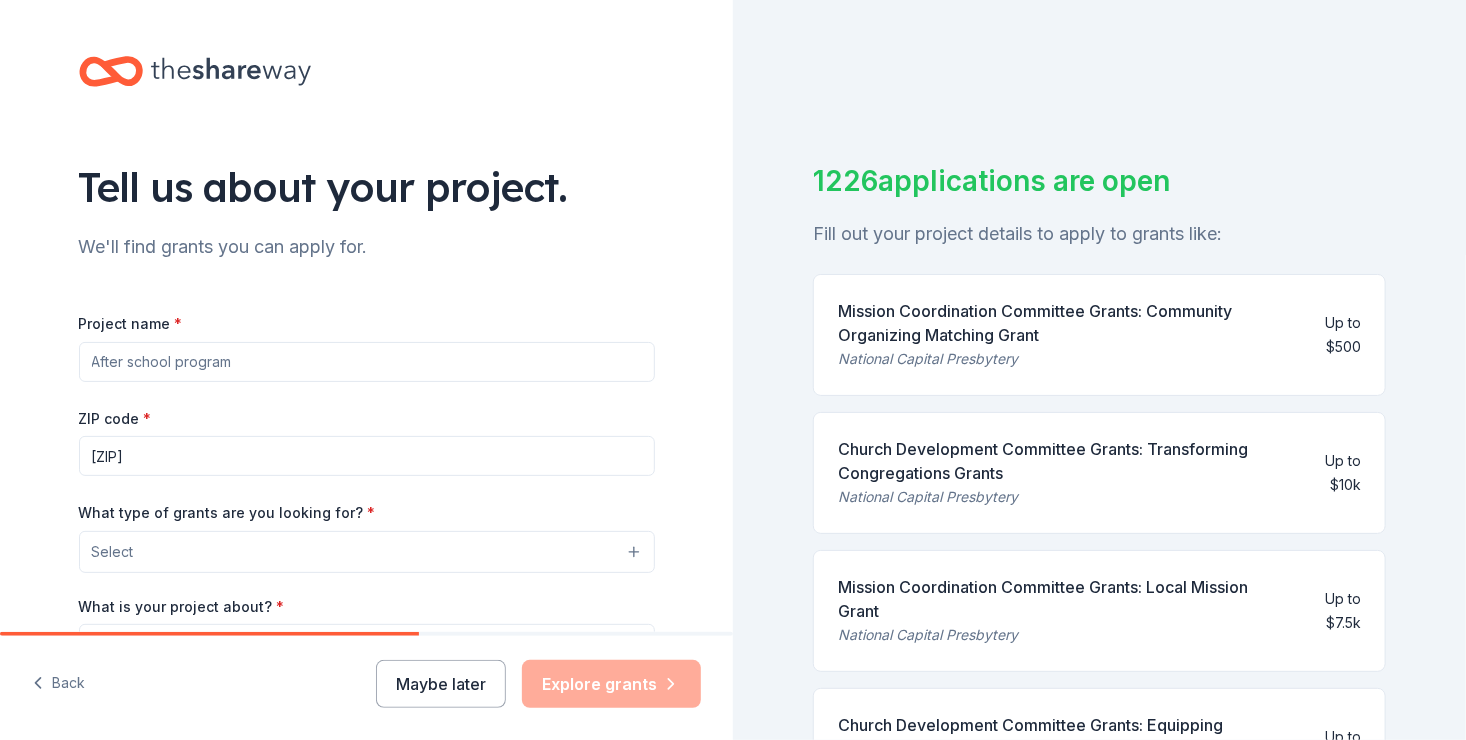 click on "Project name *" at bounding box center (367, 362) 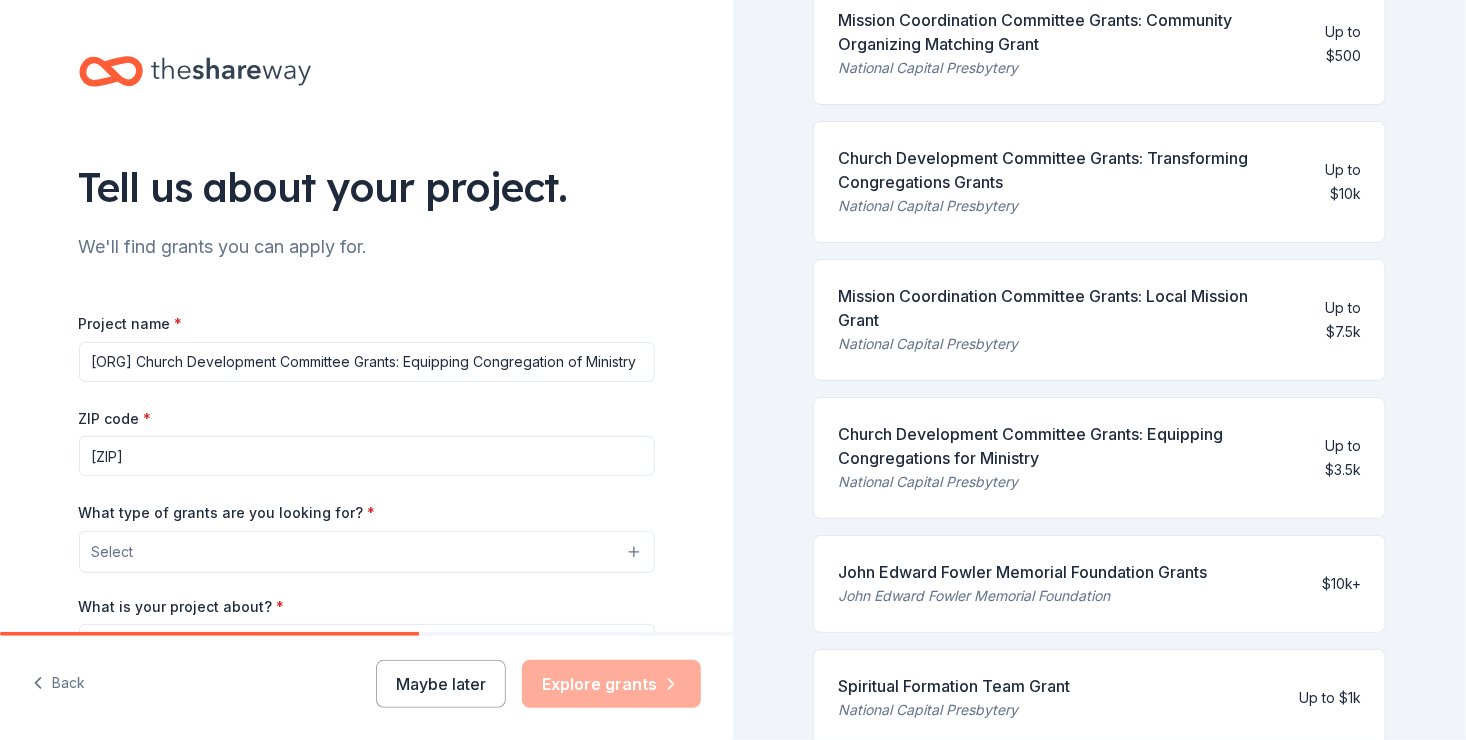scroll, scrollTop: 400, scrollLeft: 0, axis: vertical 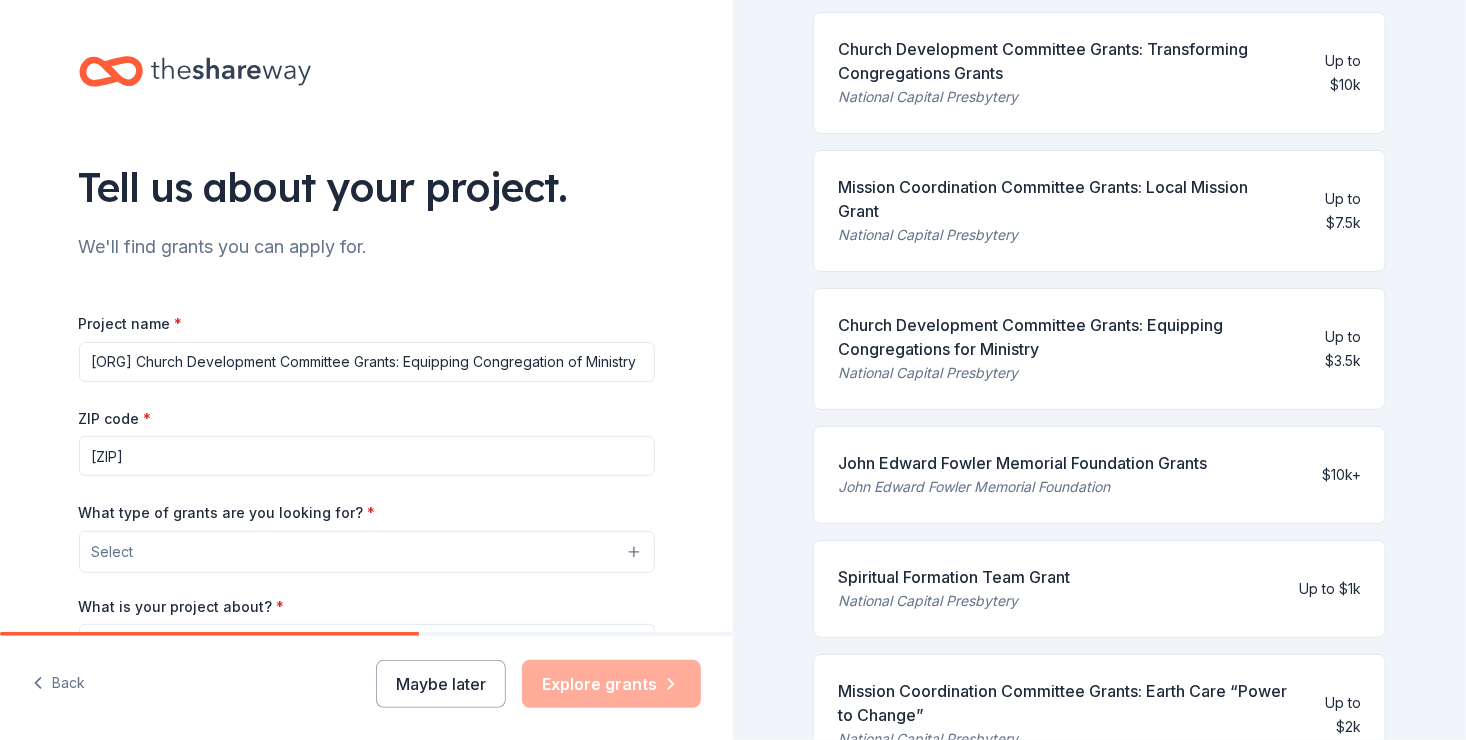 drag, startPoint x: 355, startPoint y: 362, endPoint x: 611, endPoint y: 367, distance: 256.04883 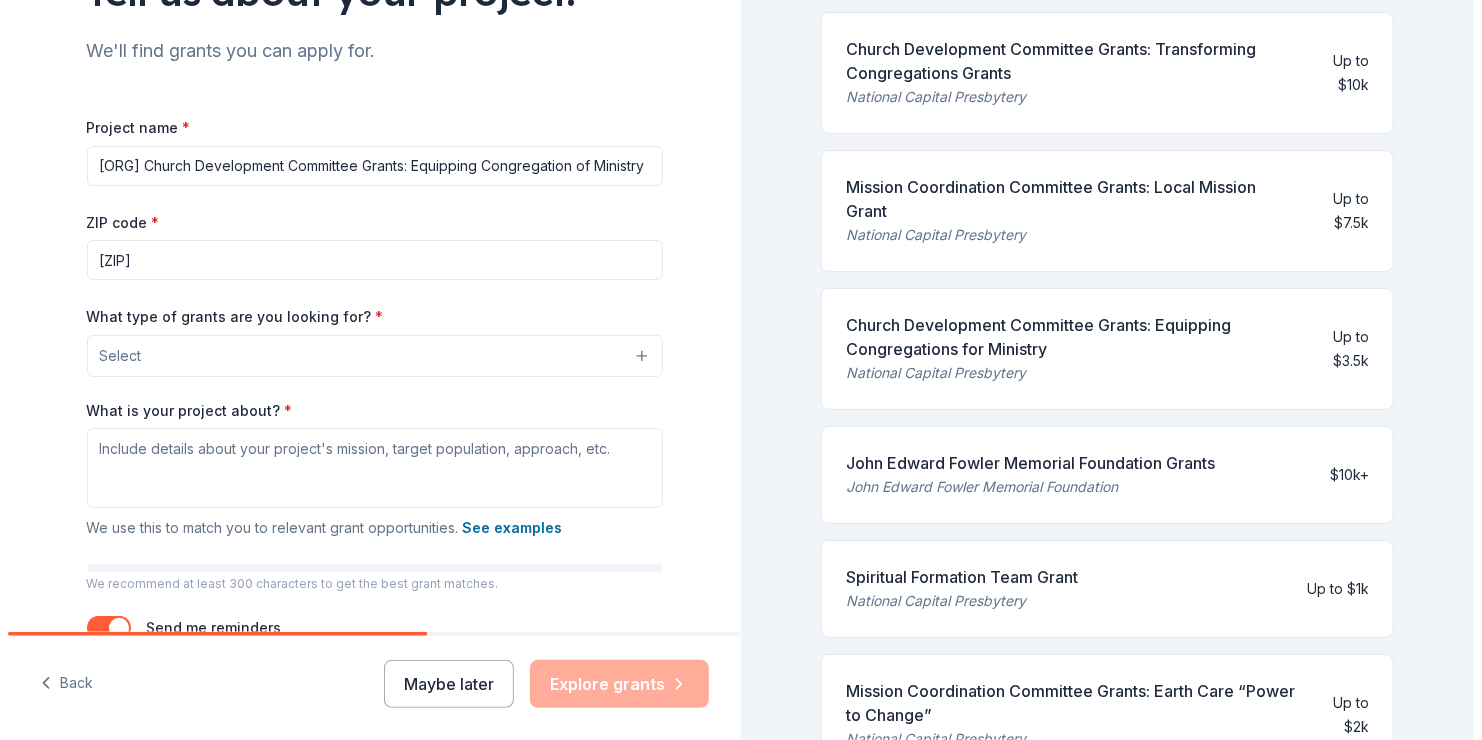 scroll, scrollTop: 200, scrollLeft: 0, axis: vertical 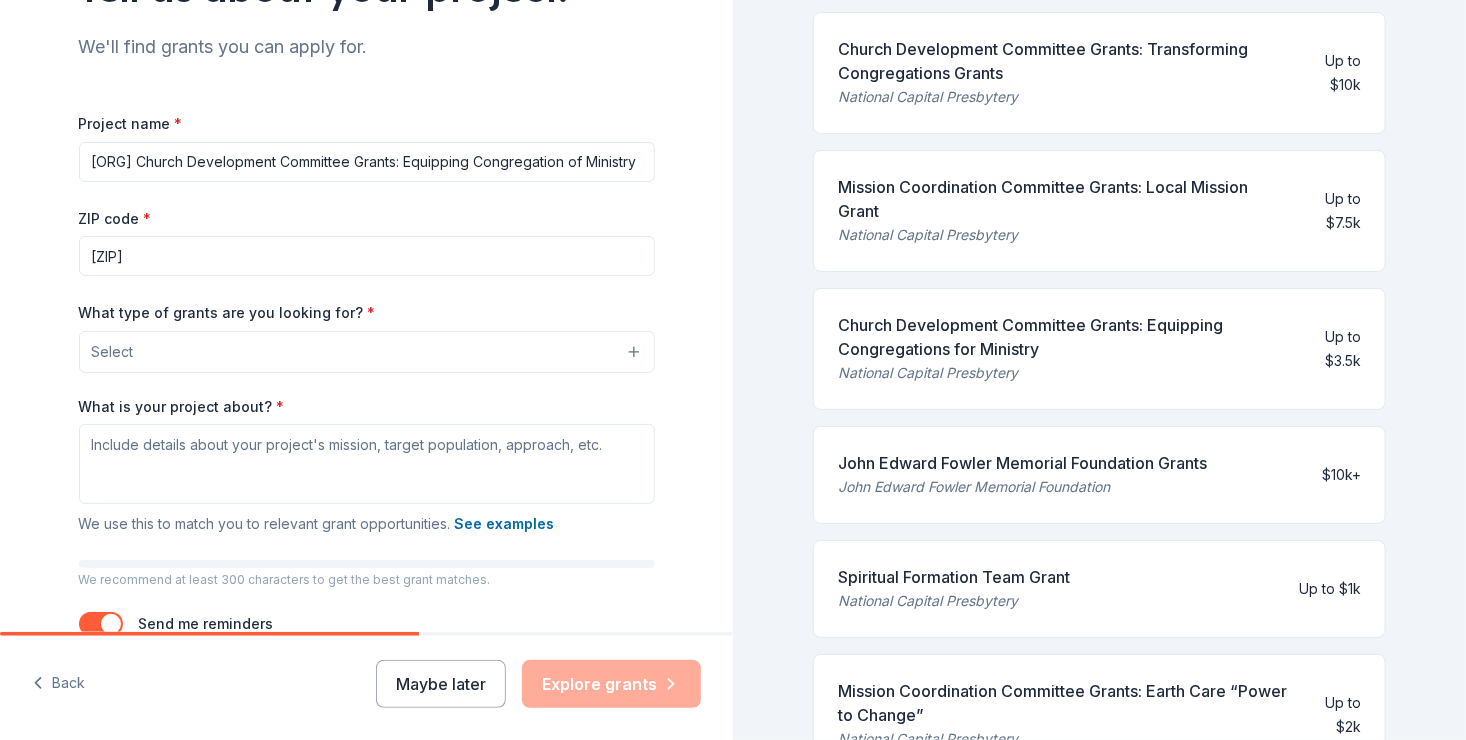 type on "[ORG] Church Development Committee Grants: Equipping Congregation of Ministry" 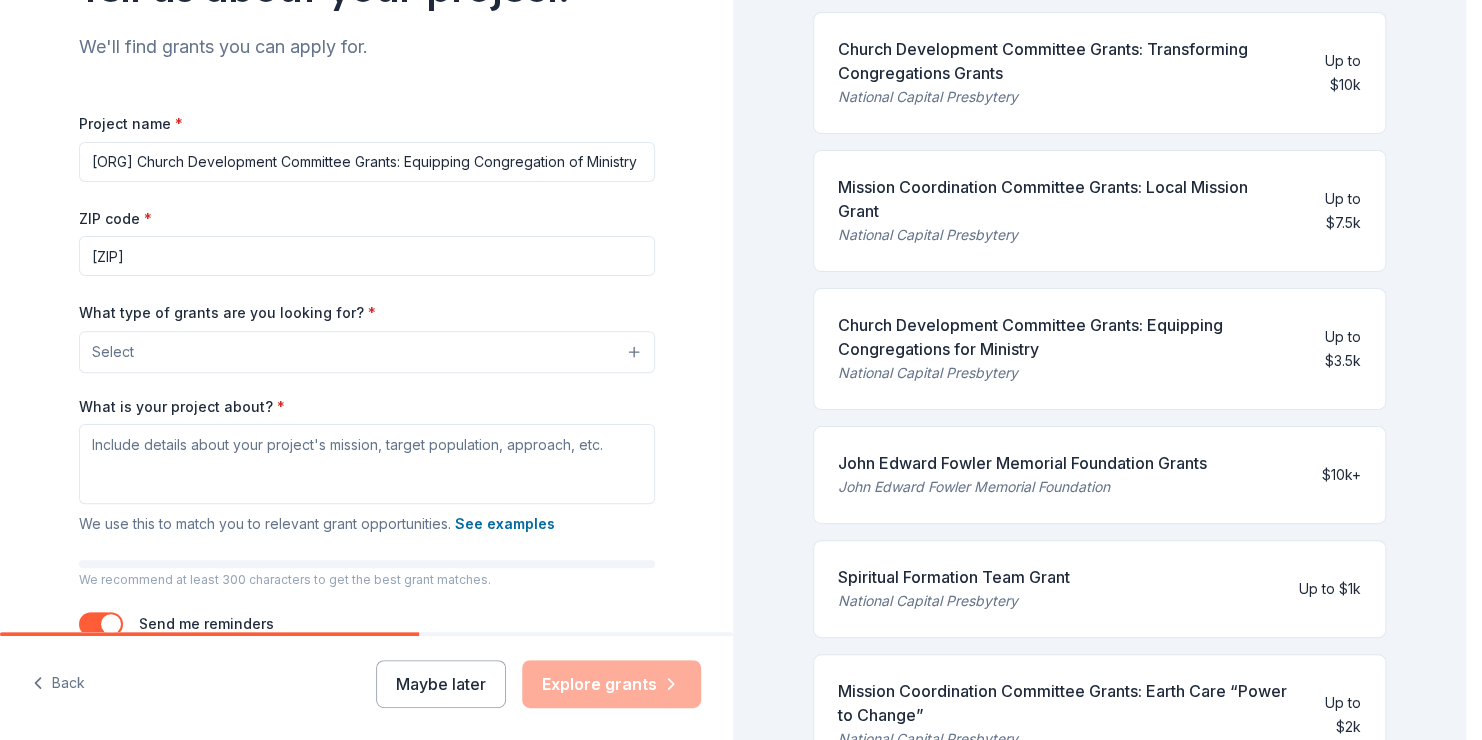 click on "Select" at bounding box center (367, 352) 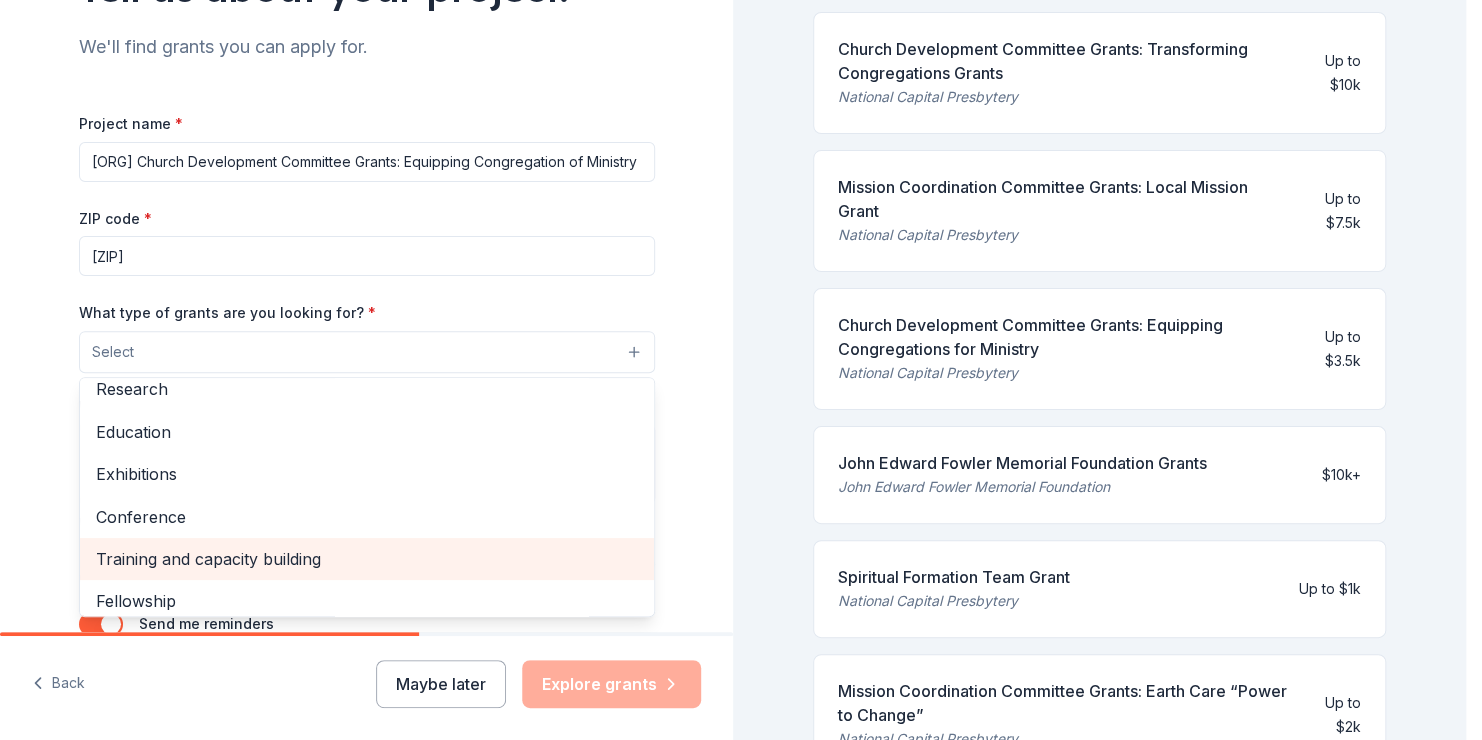 scroll, scrollTop: 36, scrollLeft: 0, axis: vertical 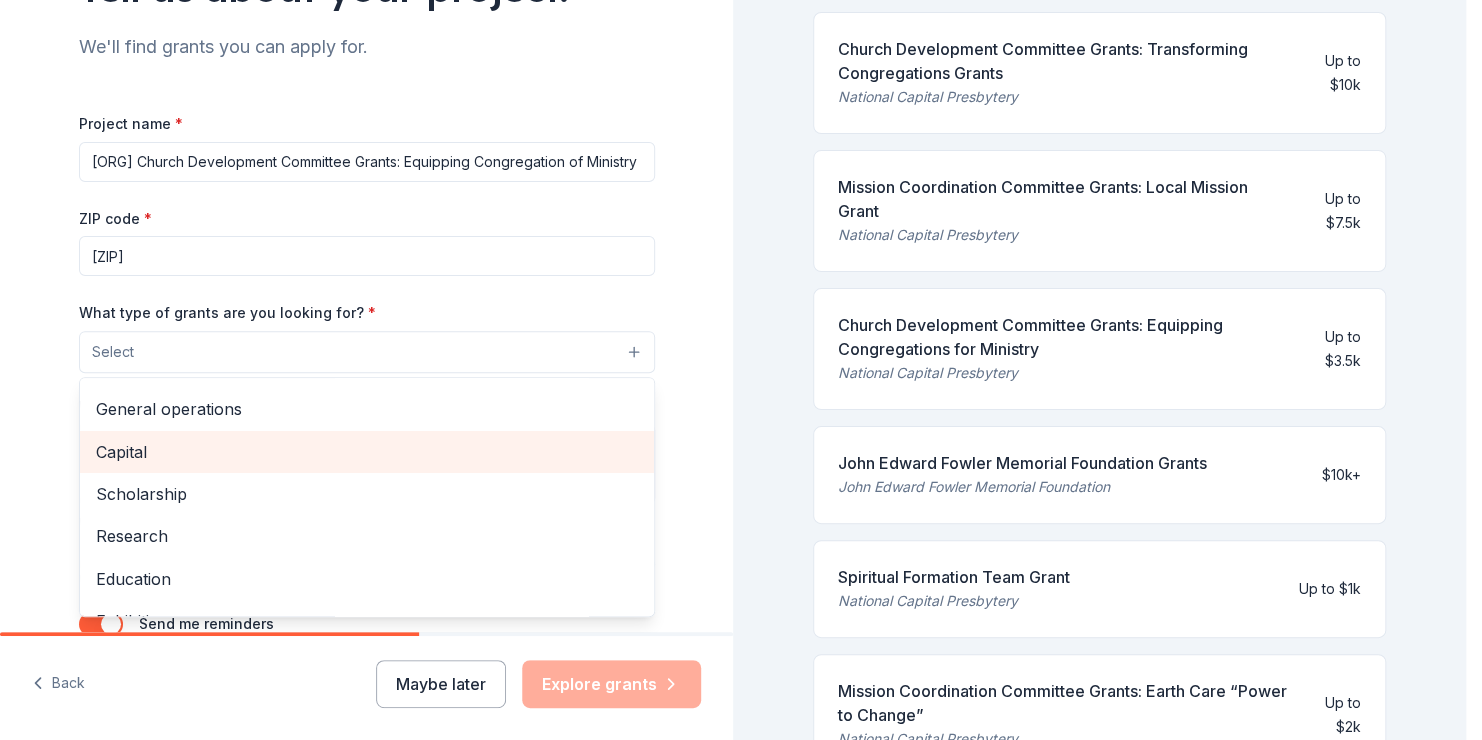 click on "Capital" at bounding box center (367, 452) 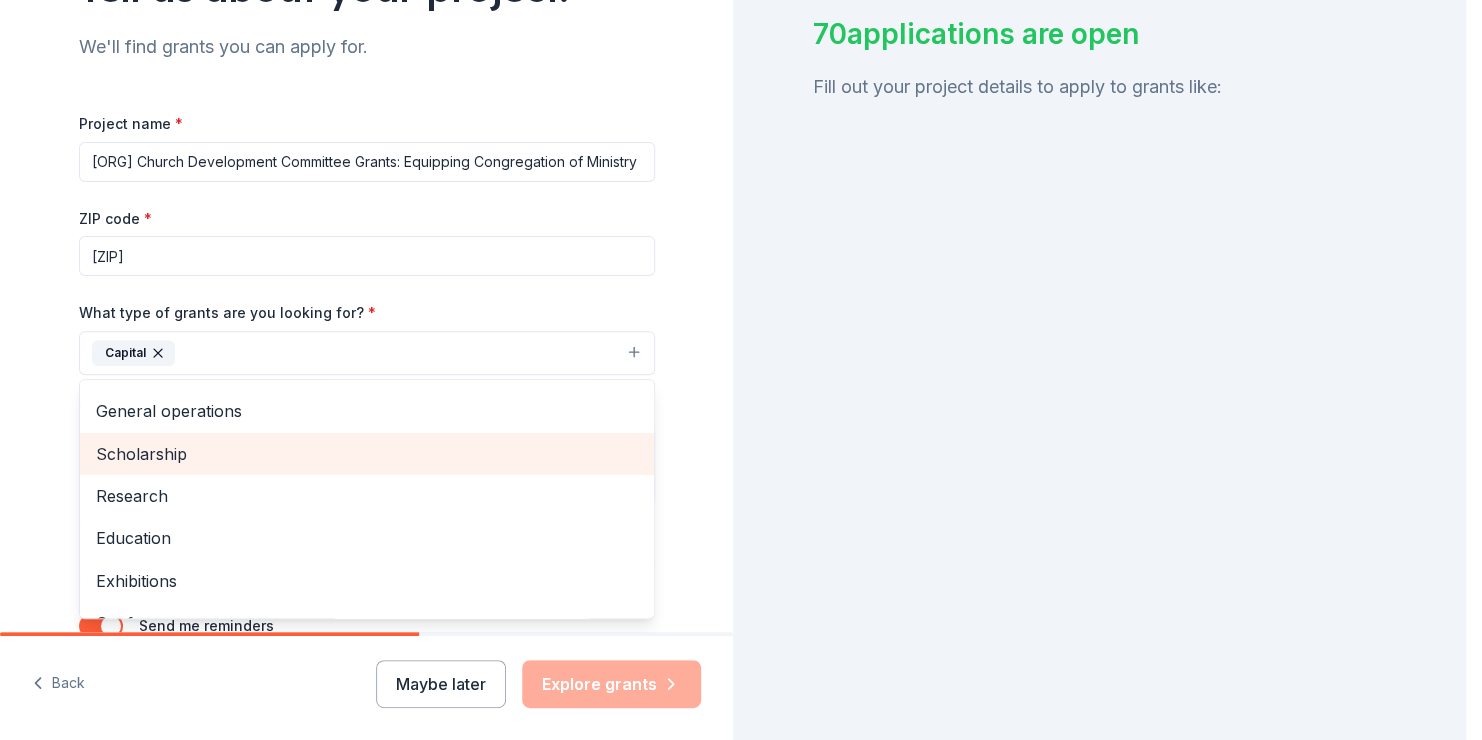 scroll, scrollTop: 400, scrollLeft: 0, axis: vertical 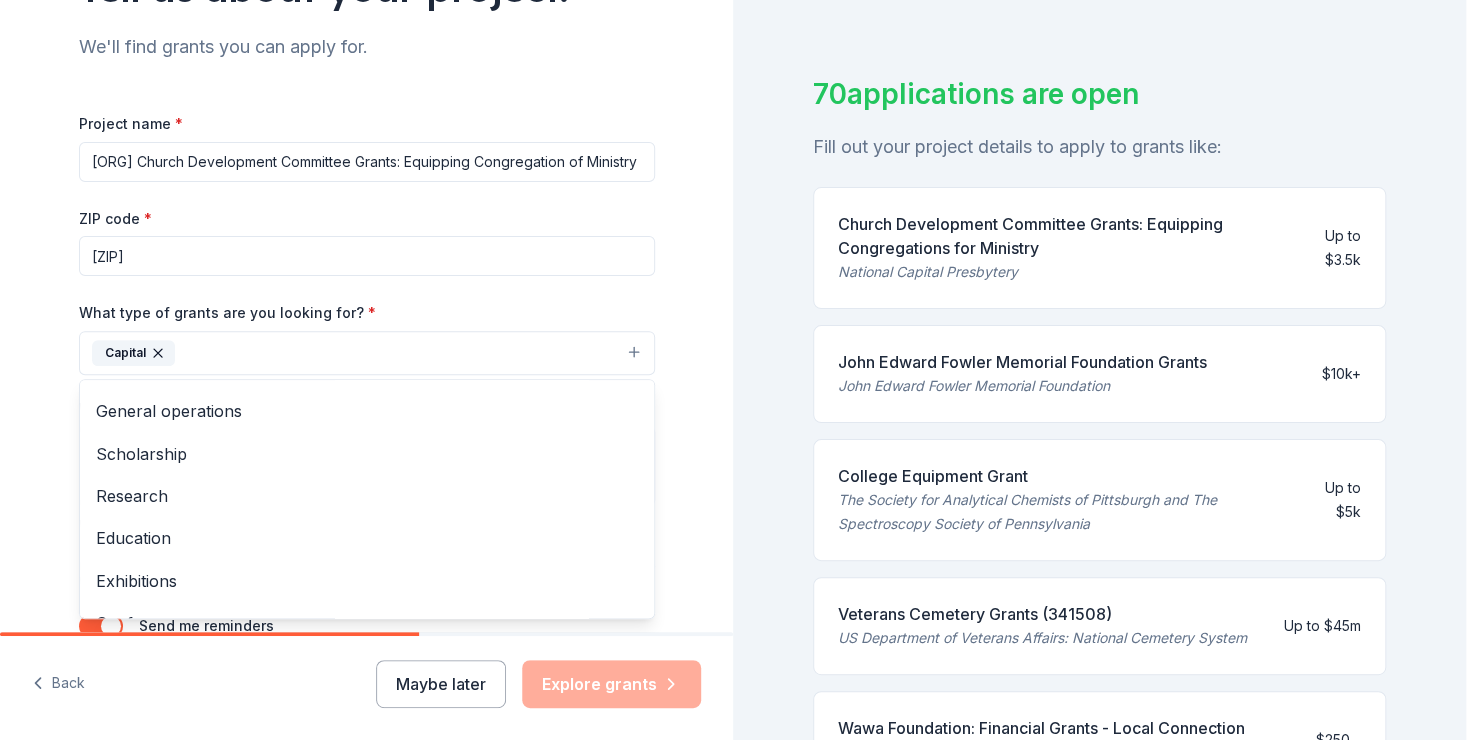 drag, startPoint x: 1457, startPoint y: 320, endPoint x: 1446, endPoint y: 200, distance: 120.50311 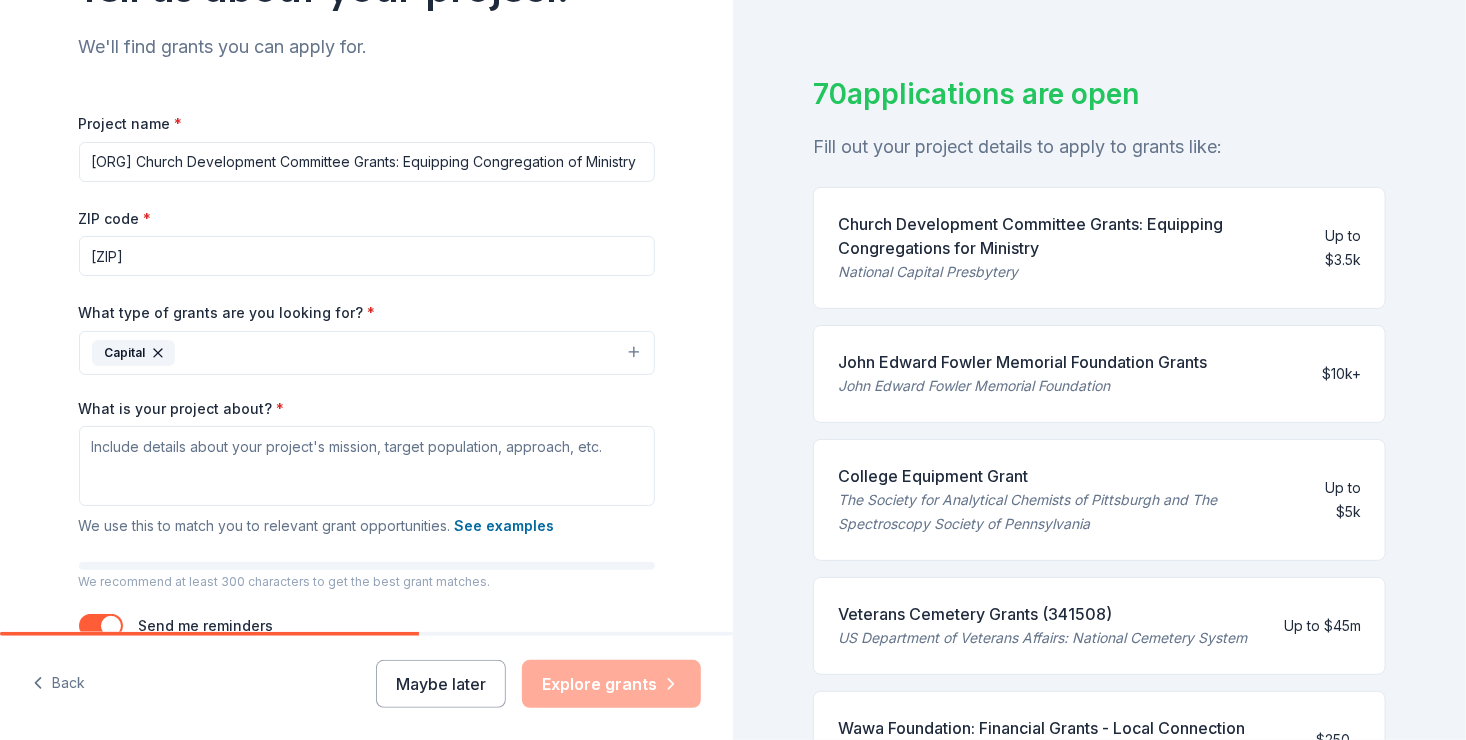 click on "Church Development Committee Grants: Equipping Congregations for Ministry" at bounding box center [1062, 236] 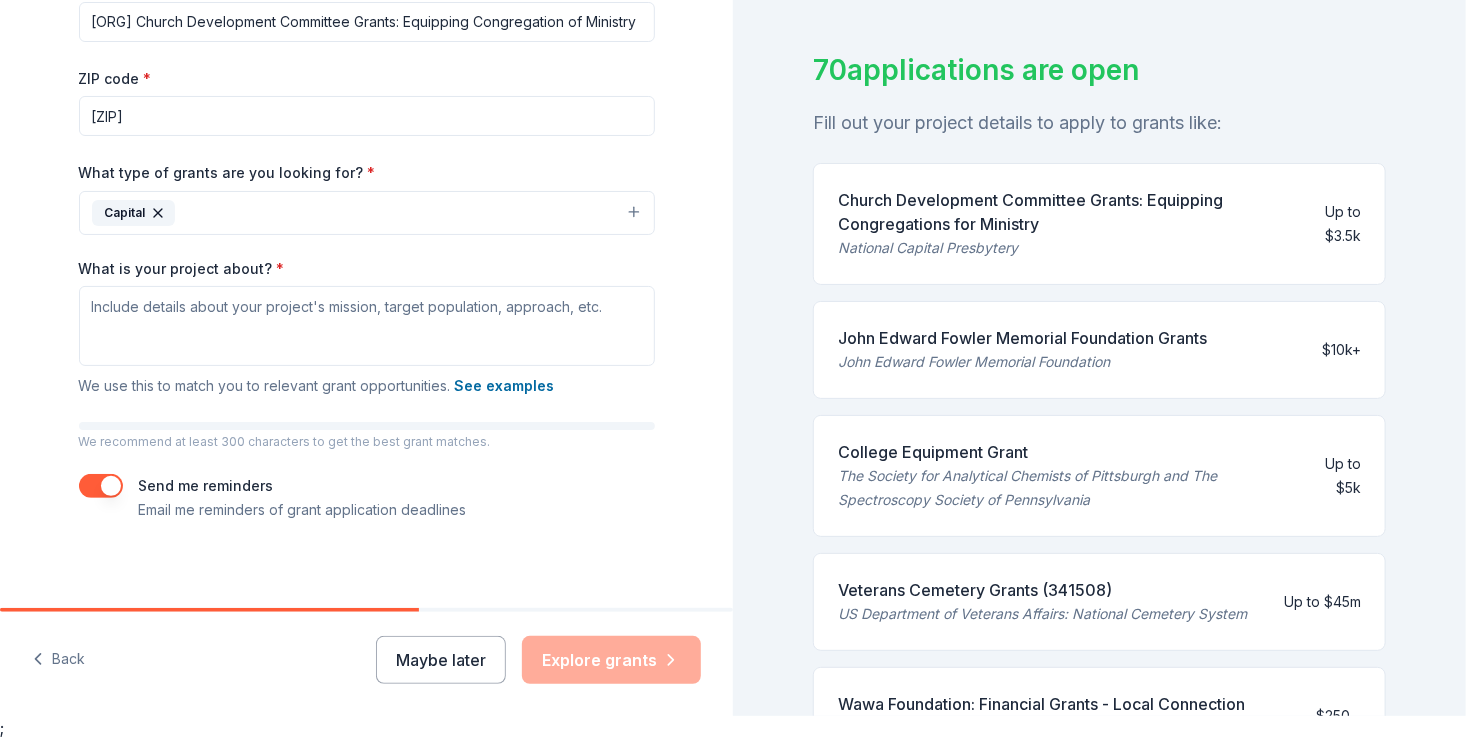 scroll, scrollTop: 326, scrollLeft: 0, axis: vertical 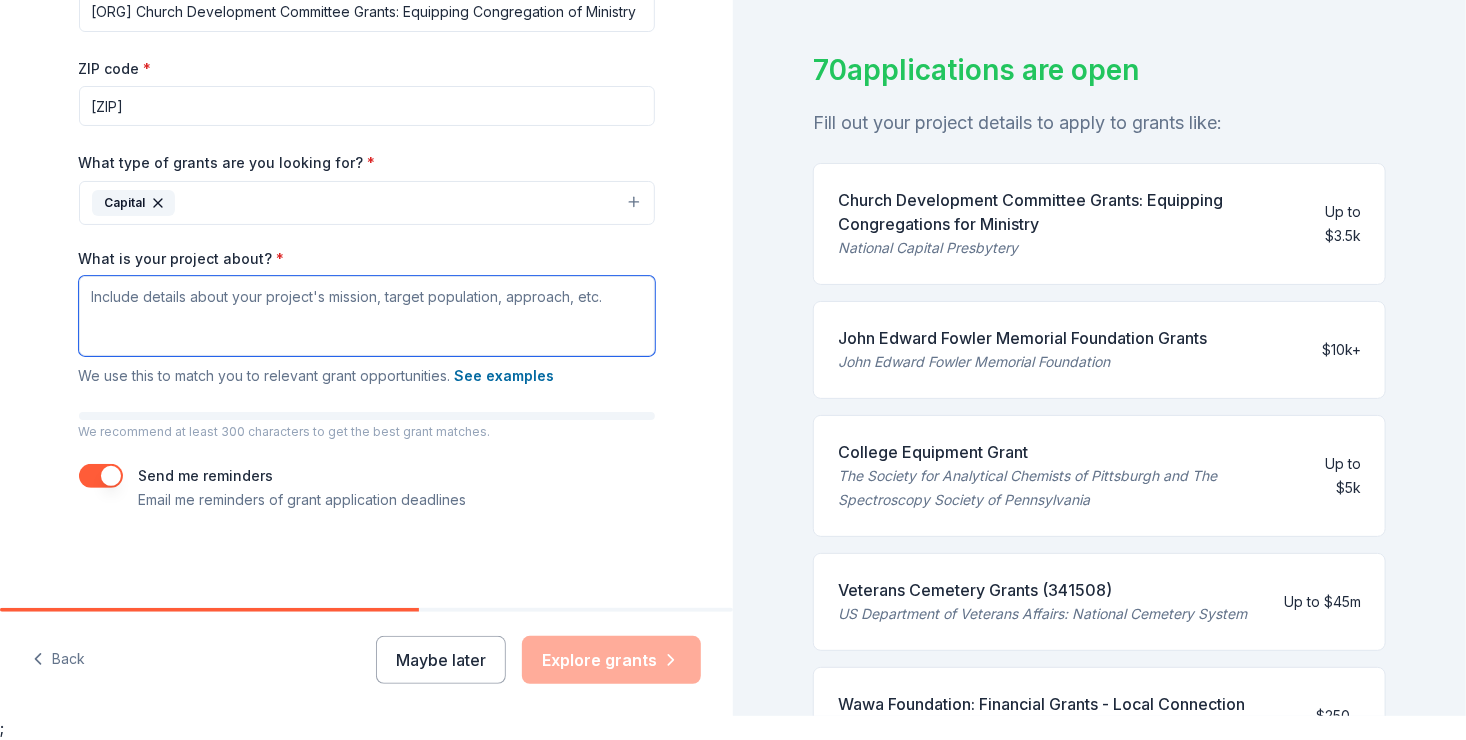 click on "What is your project about? *" at bounding box center (367, 316) 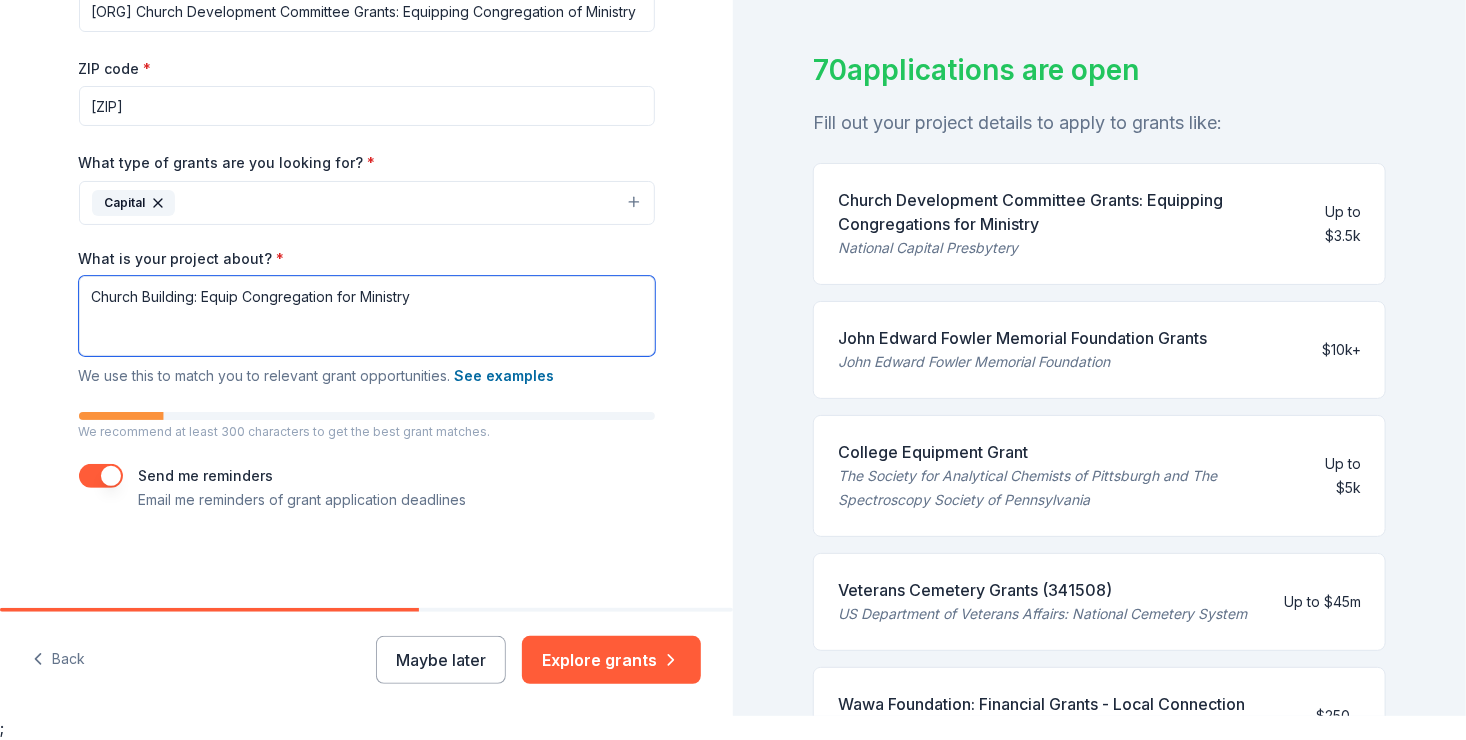 click on "Church Building: Equip Congregation for Ministry" at bounding box center (367, 316) 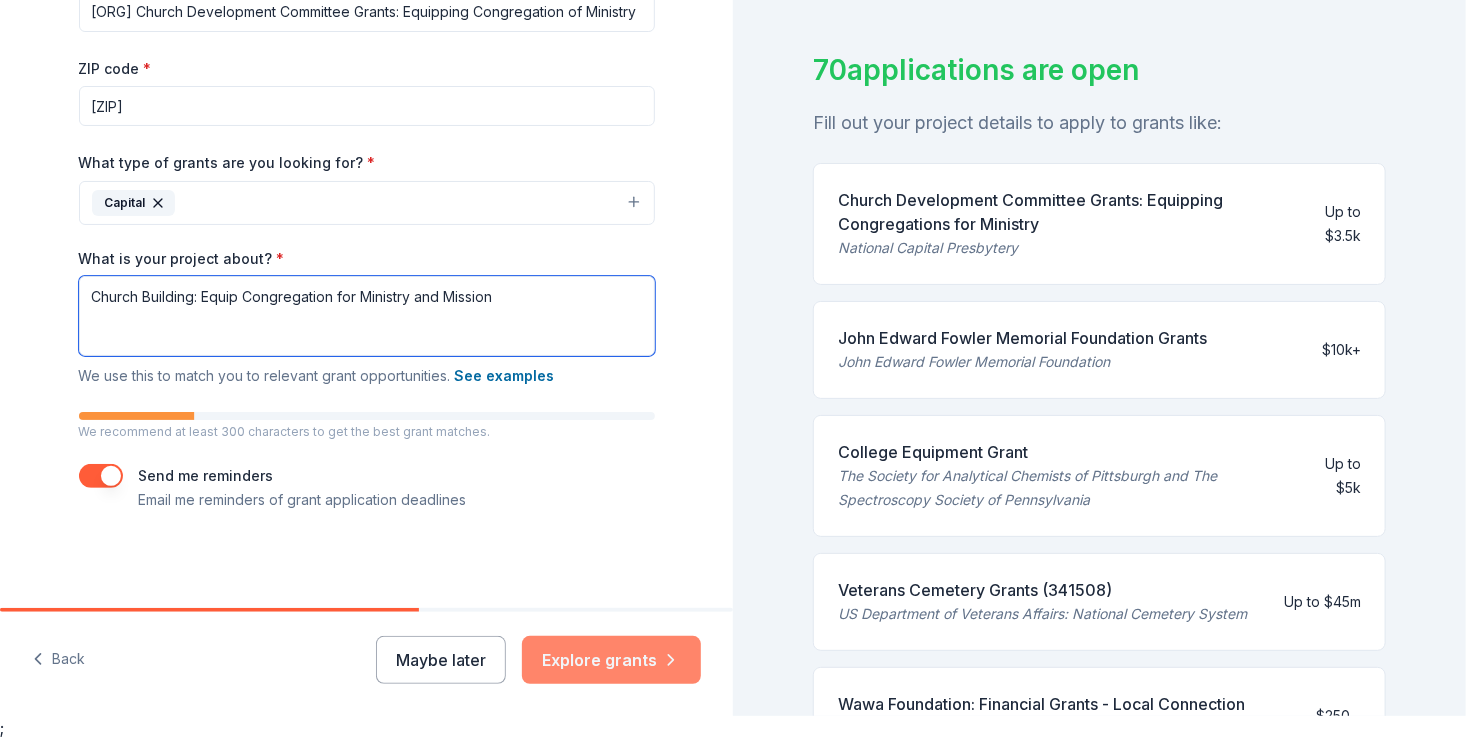 type on "Church Building: Equip Congregation for Ministry and Mission" 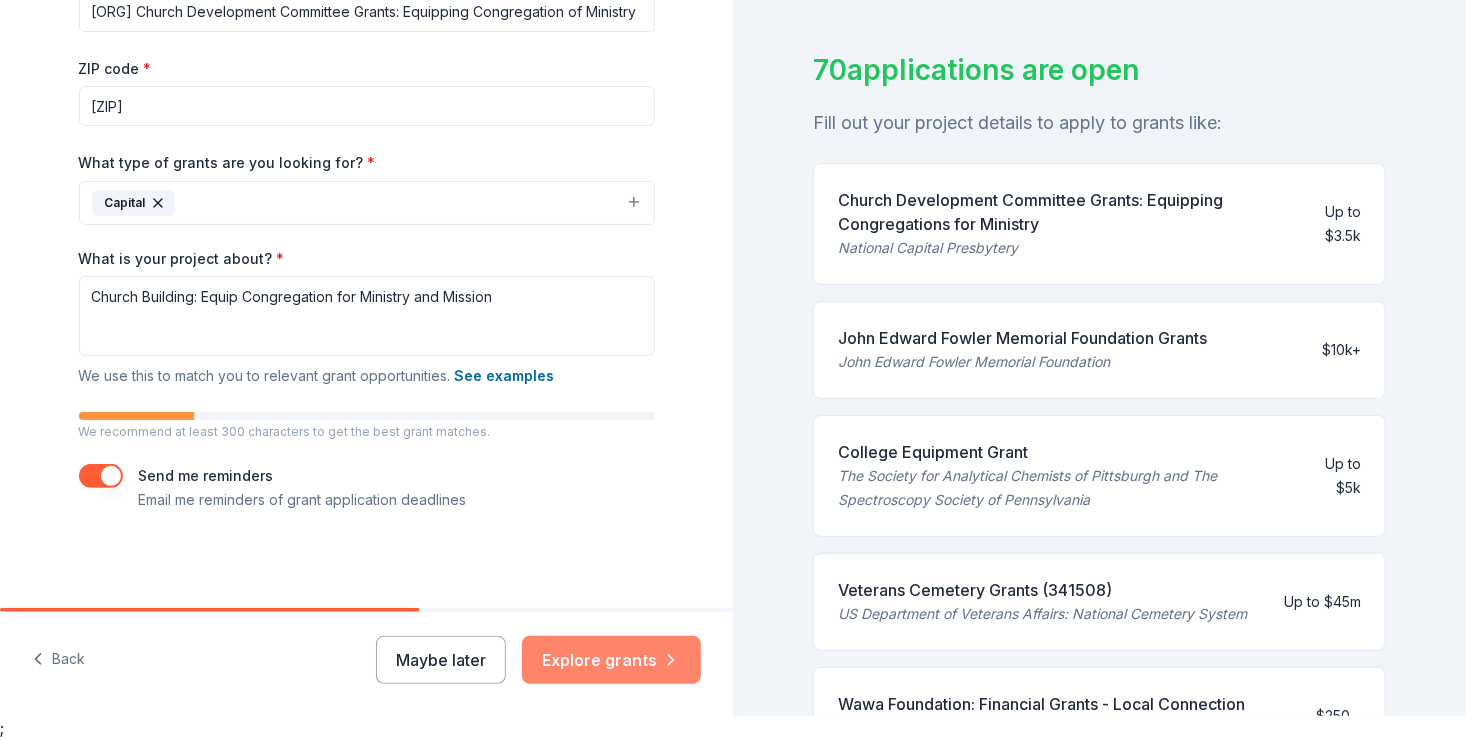 click on "Explore grants" at bounding box center (611, 660) 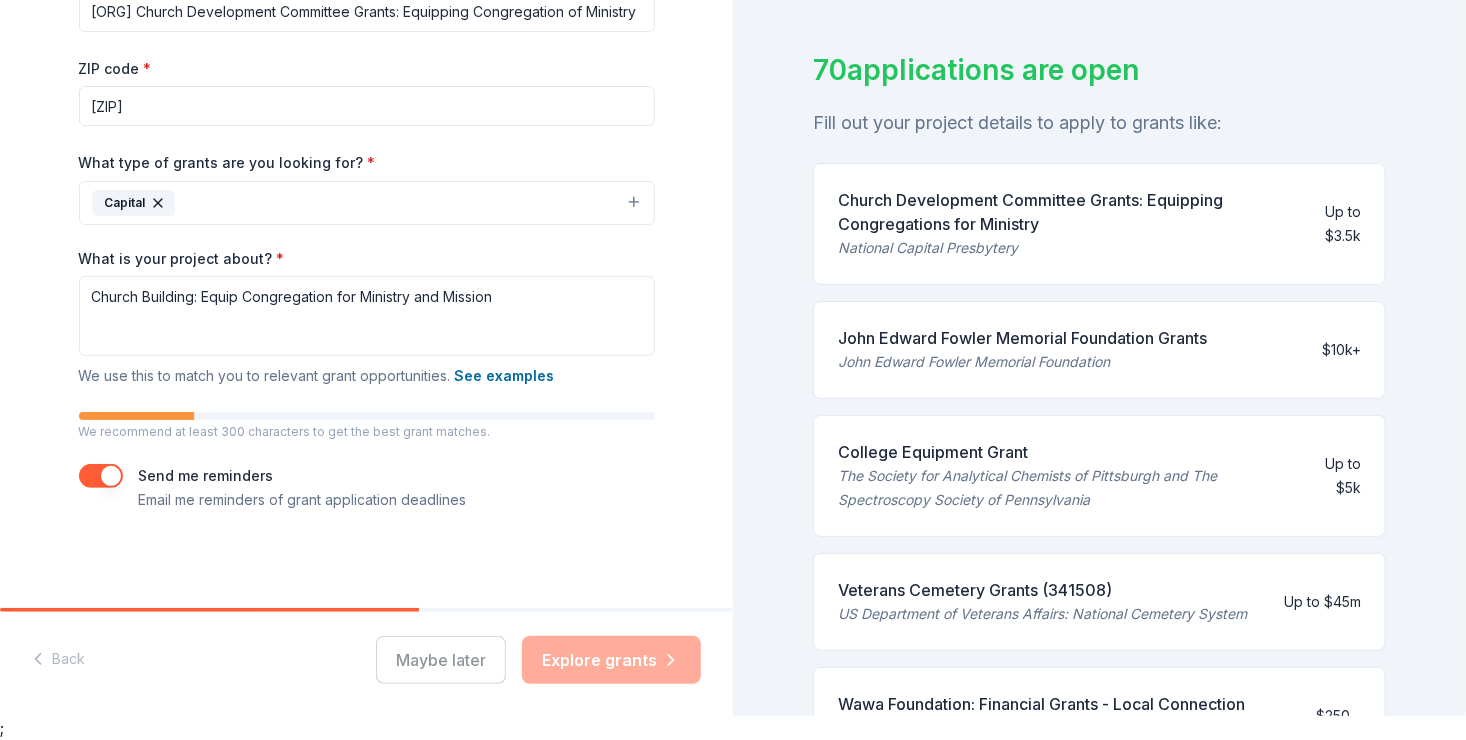 scroll, scrollTop: 0, scrollLeft: 0, axis: both 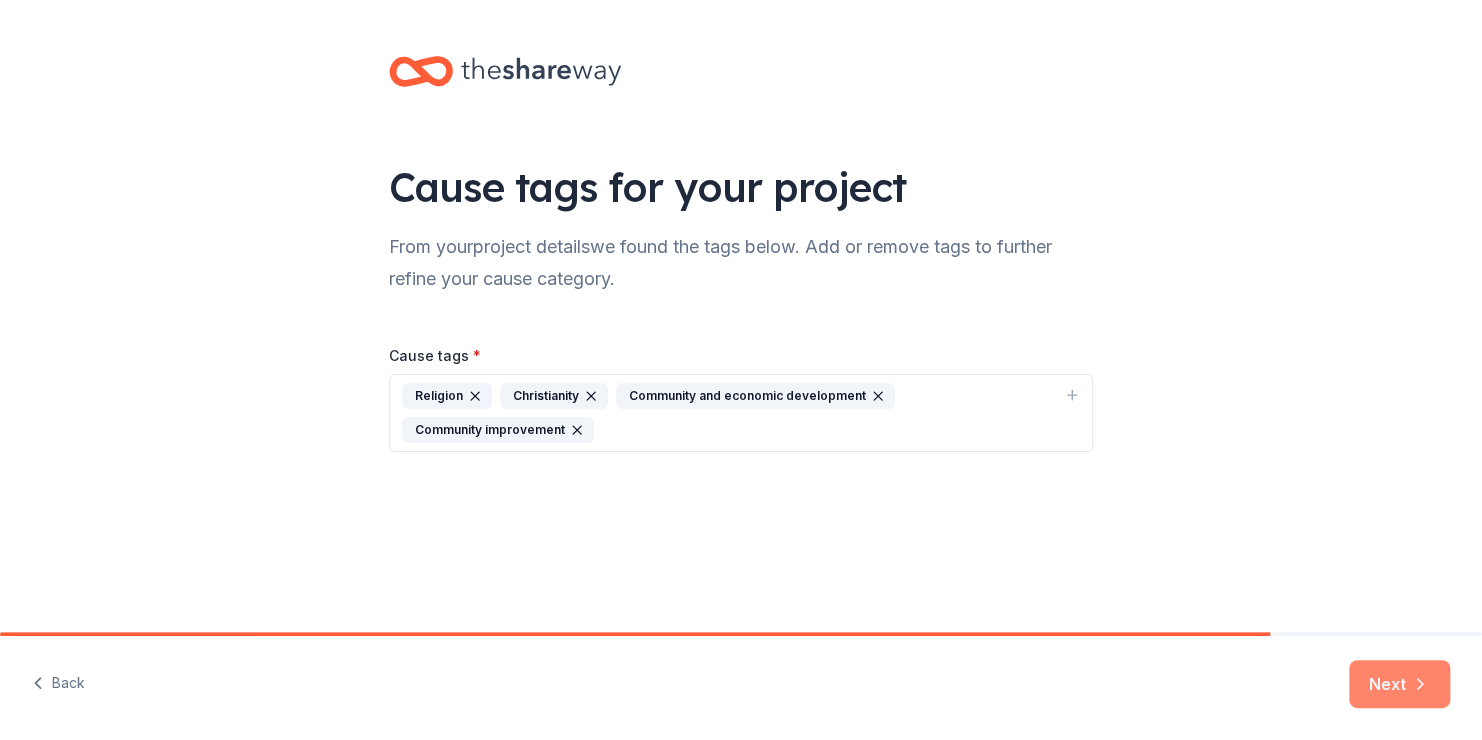 click 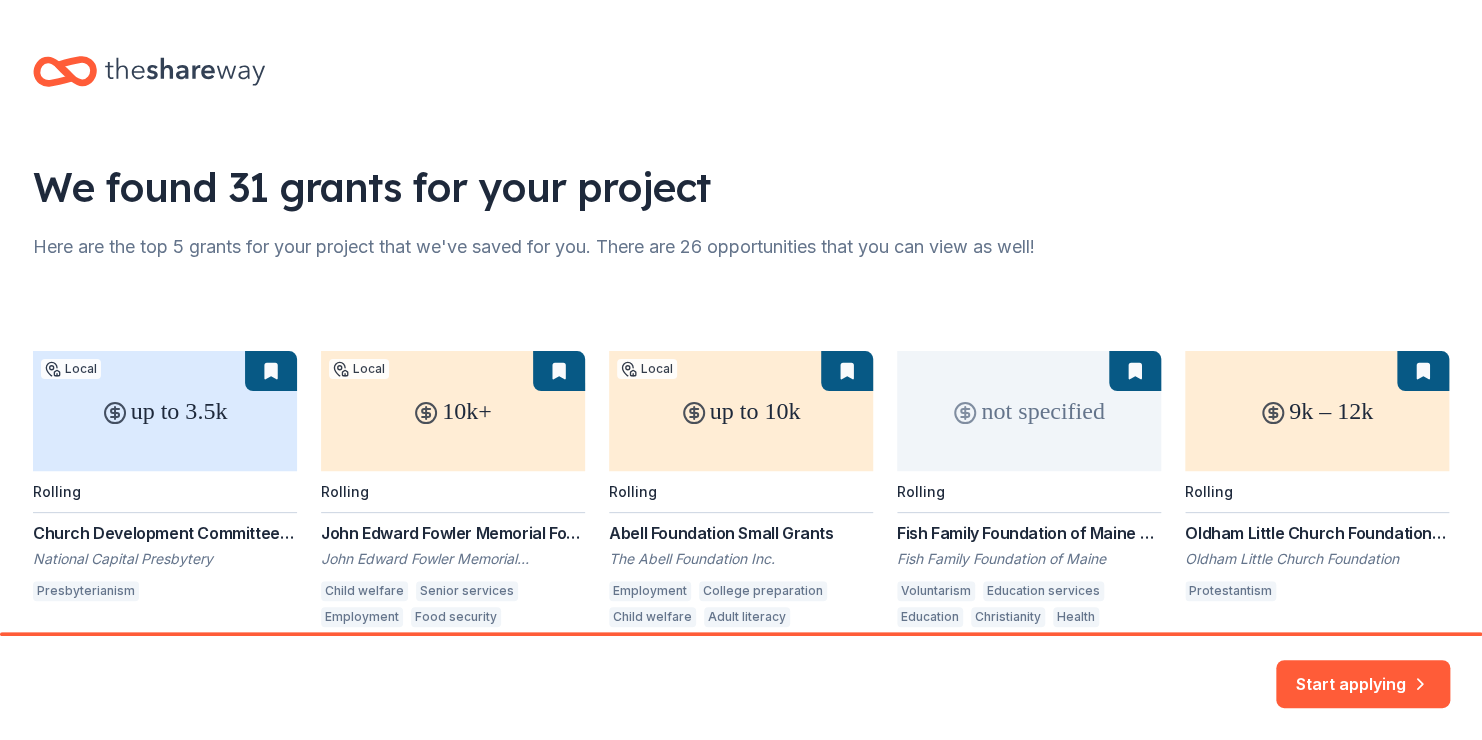 click on "Start applying" at bounding box center (1363, 672) 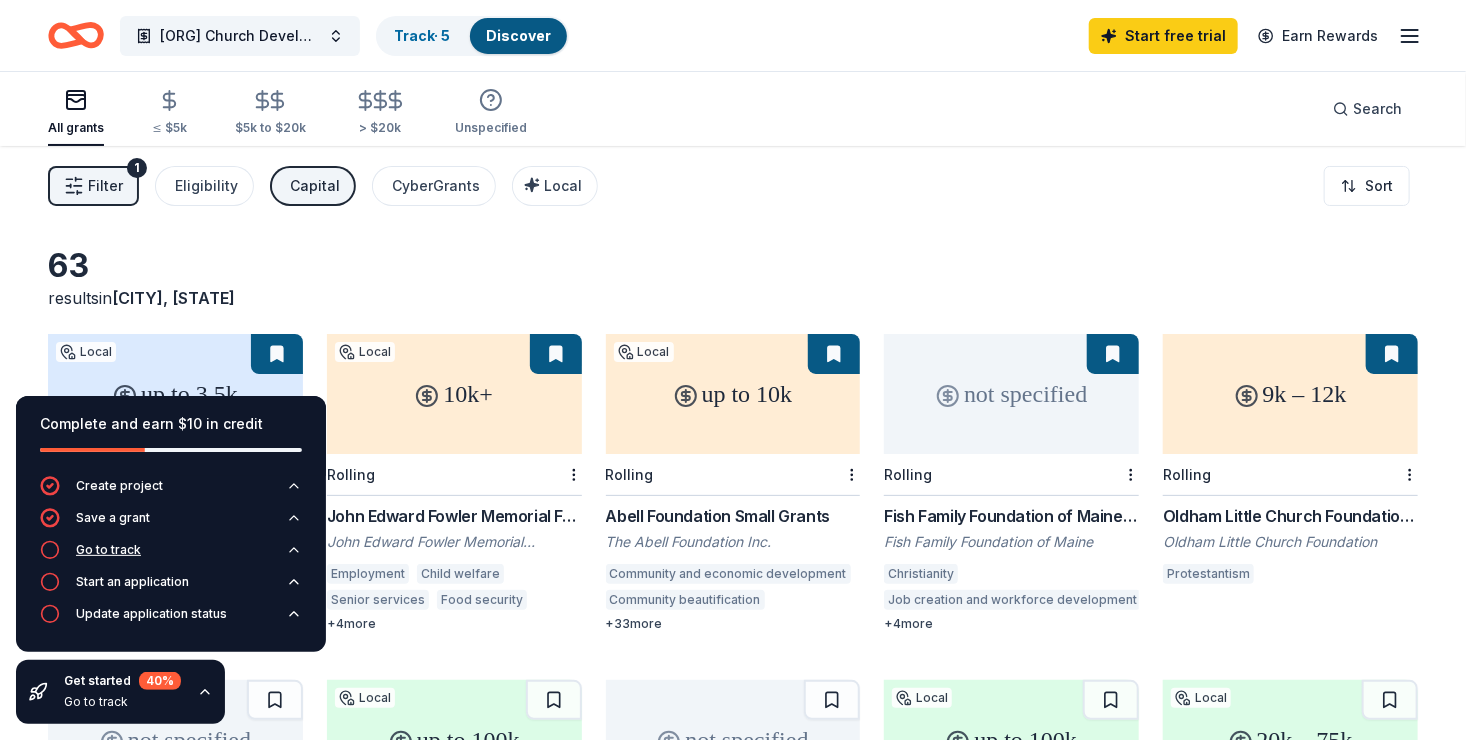 click 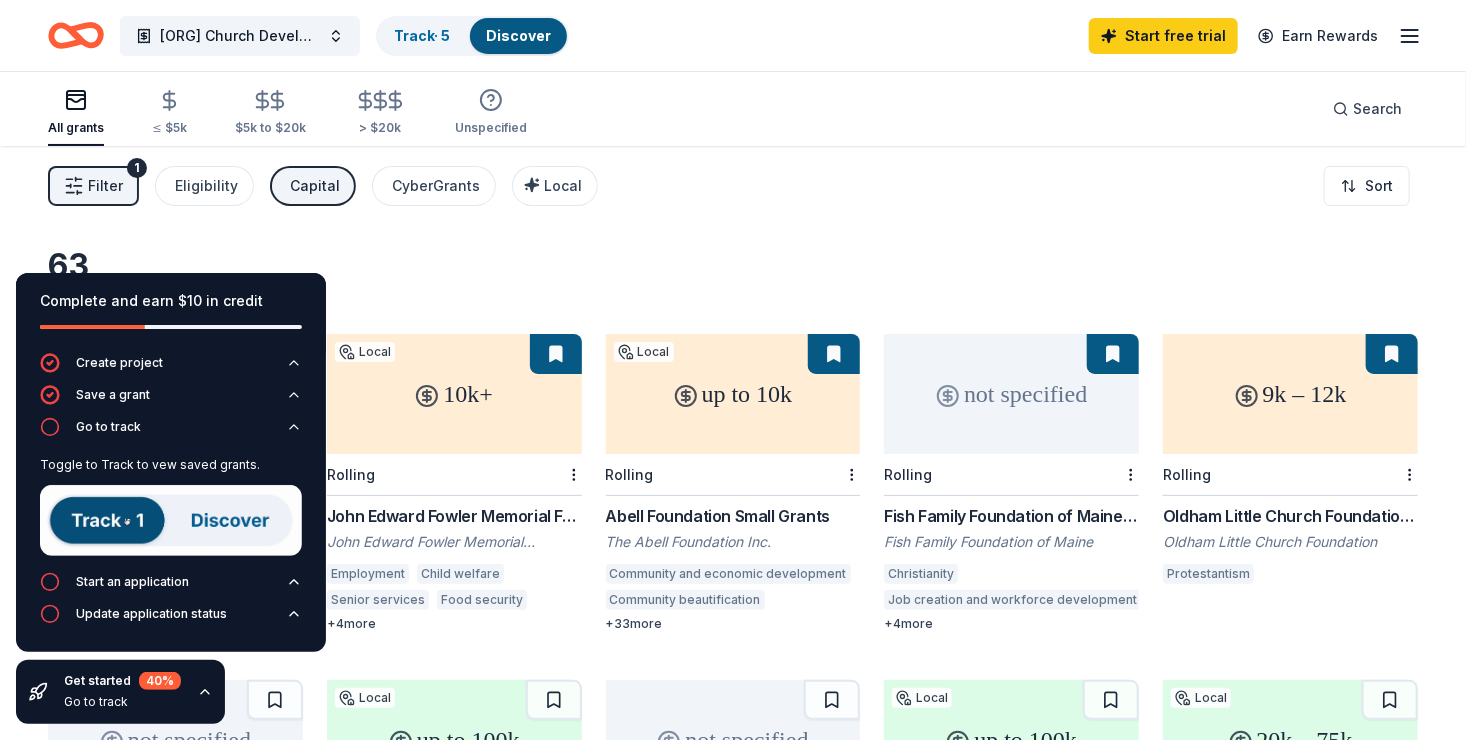 click at bounding box center (171, 520) 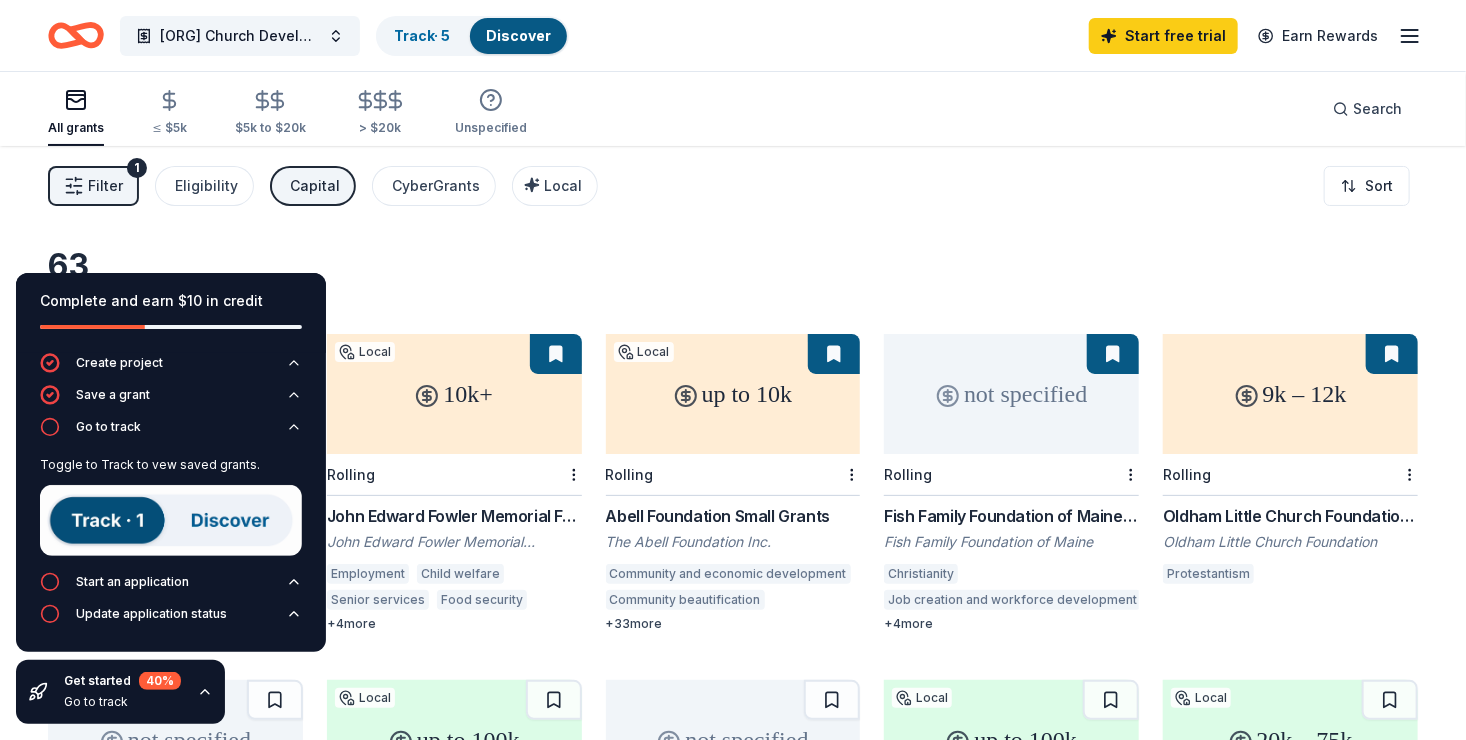 click at bounding box center [171, 520] 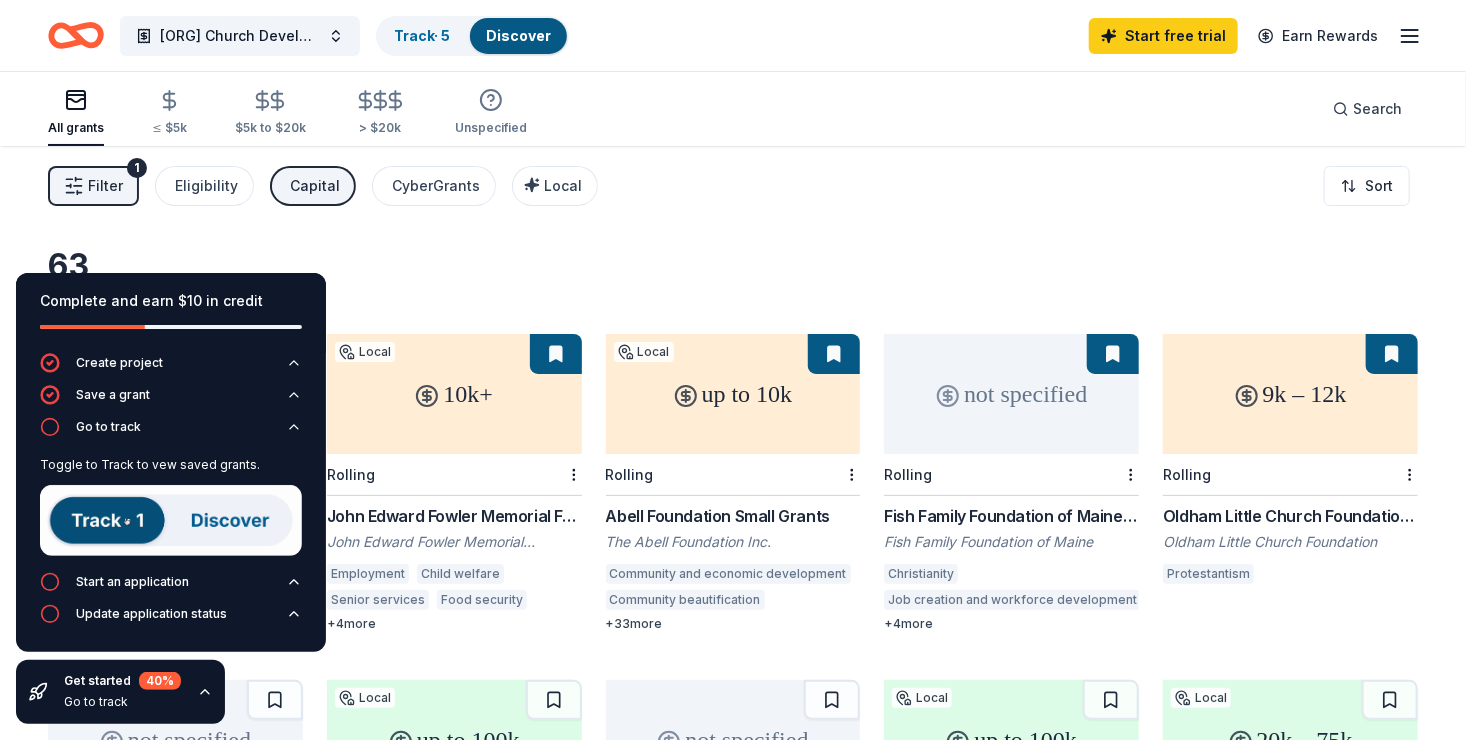 click at bounding box center [171, 520] 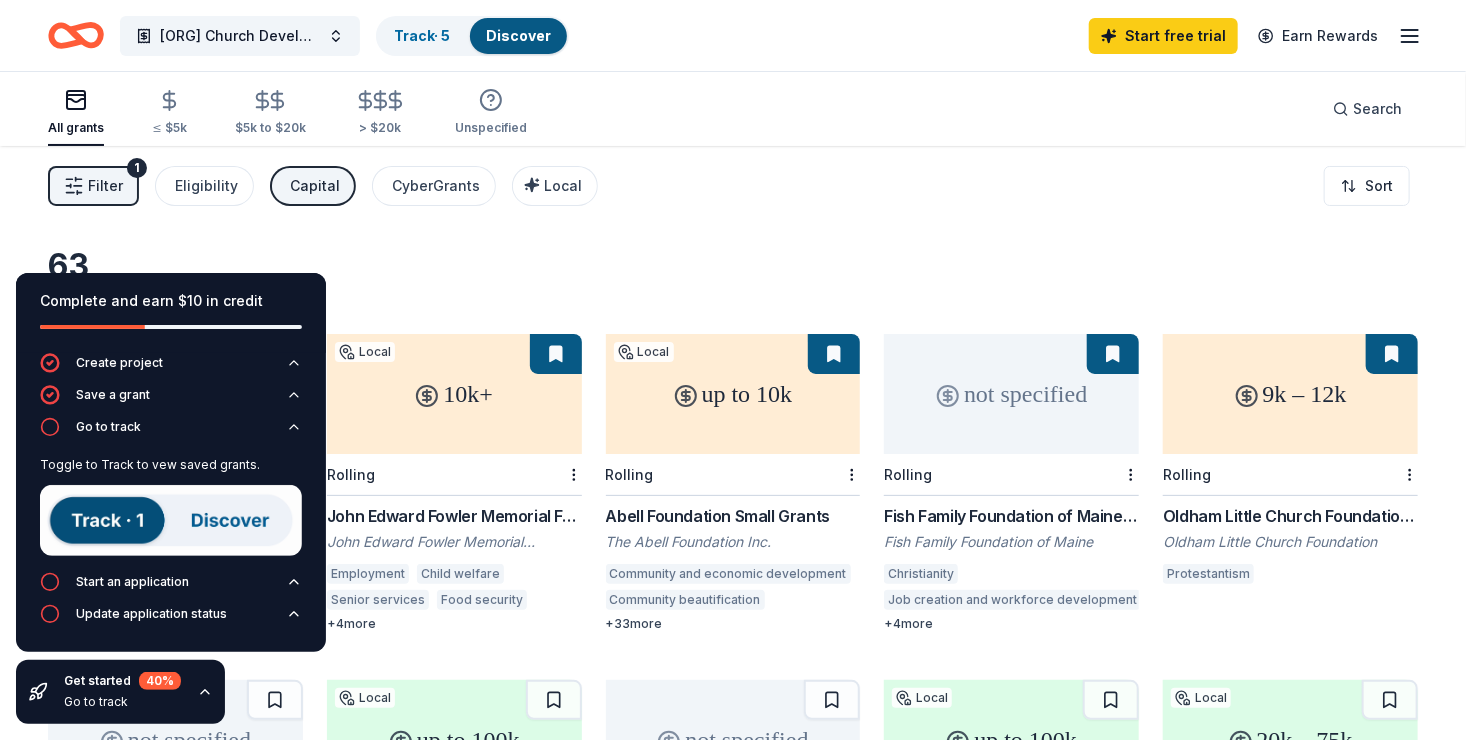 click at bounding box center (171, 520) 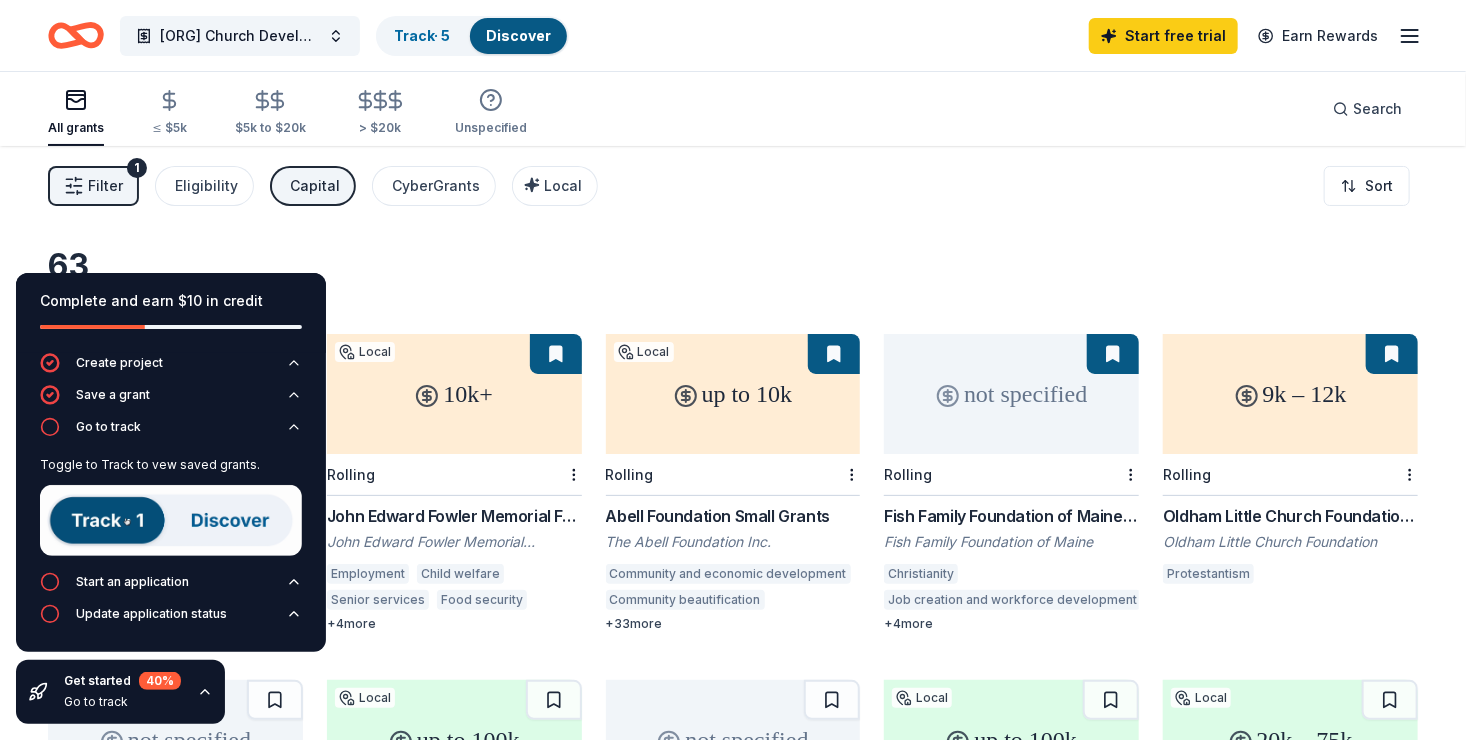 drag, startPoint x: 109, startPoint y: 526, endPoint x: 133, endPoint y: 524, distance: 24.083189 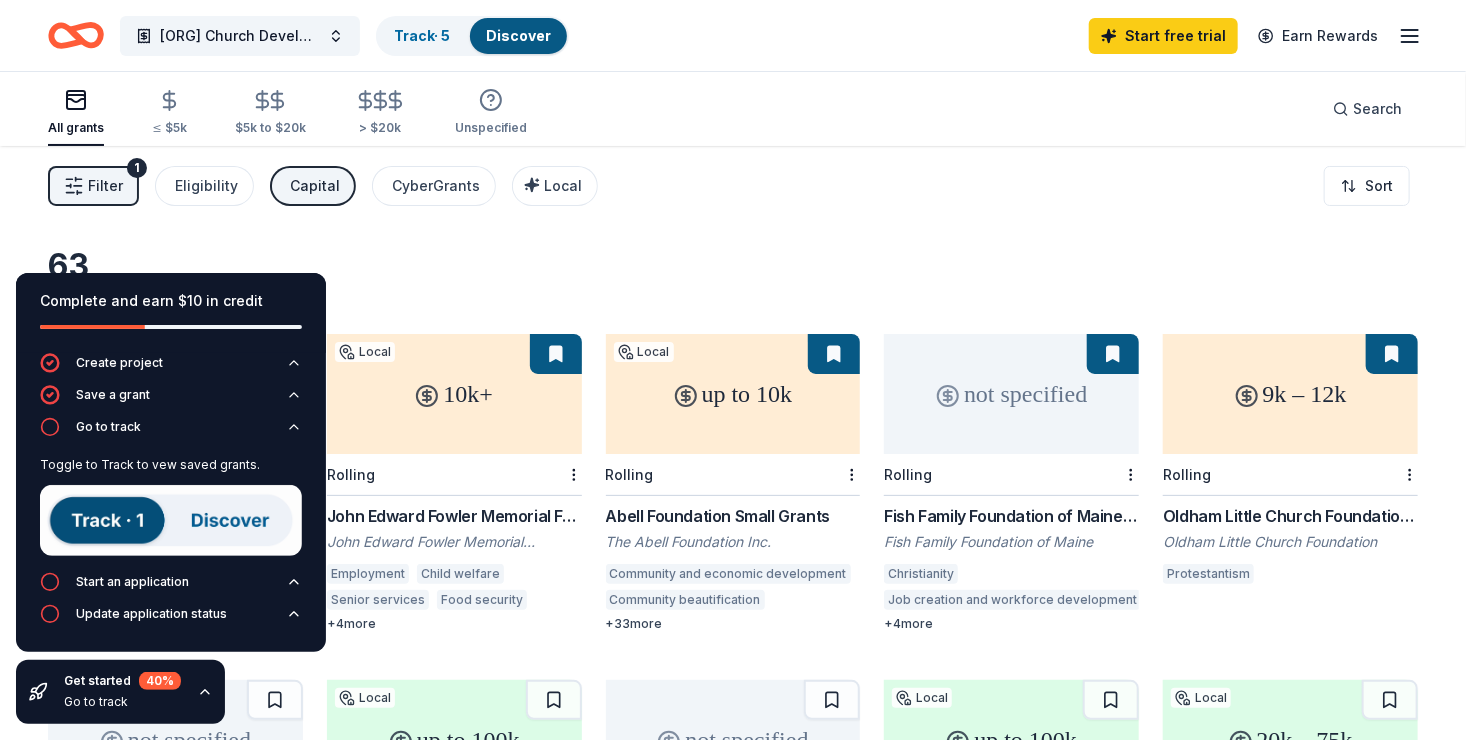 click at bounding box center (171, 520) 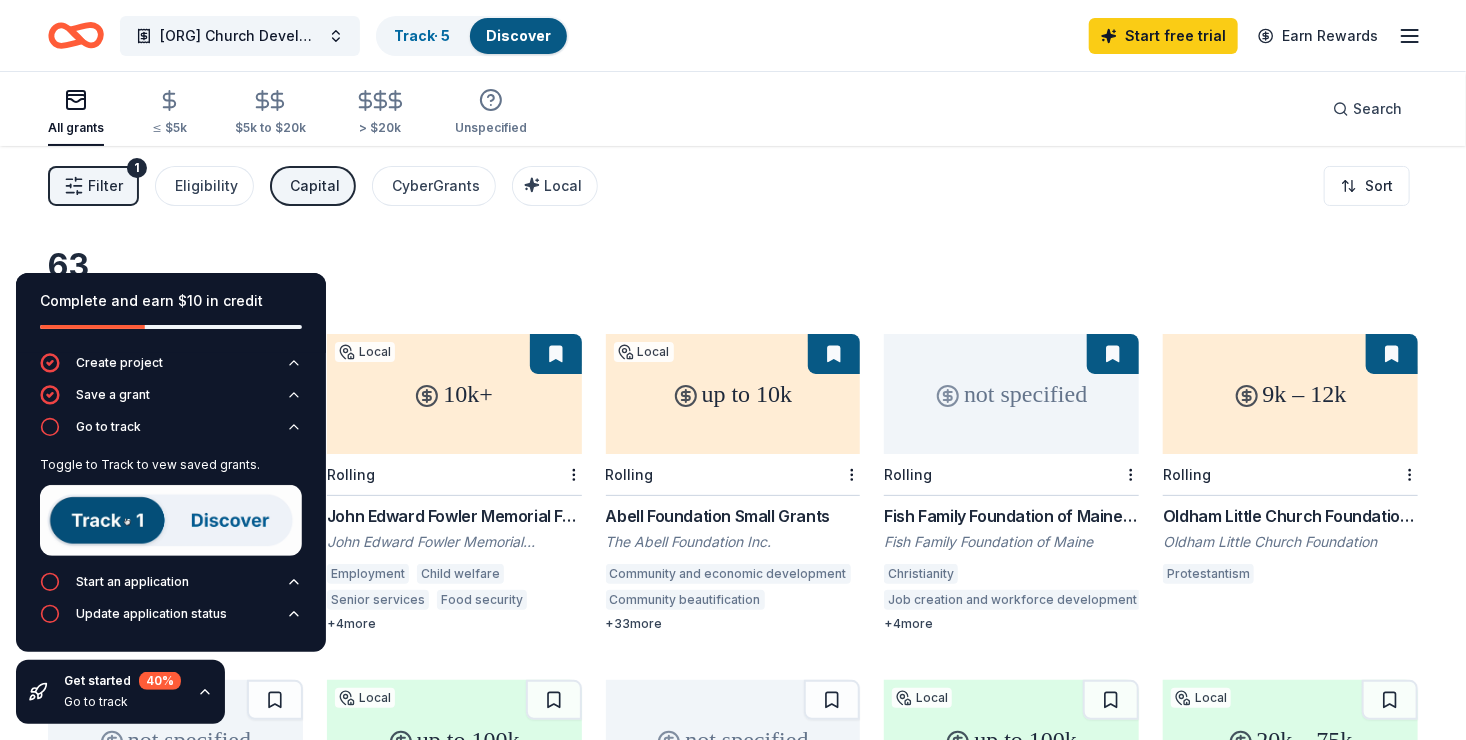 drag, startPoint x: 216, startPoint y: 512, endPoint x: 209, endPoint y: 527, distance: 16.552946 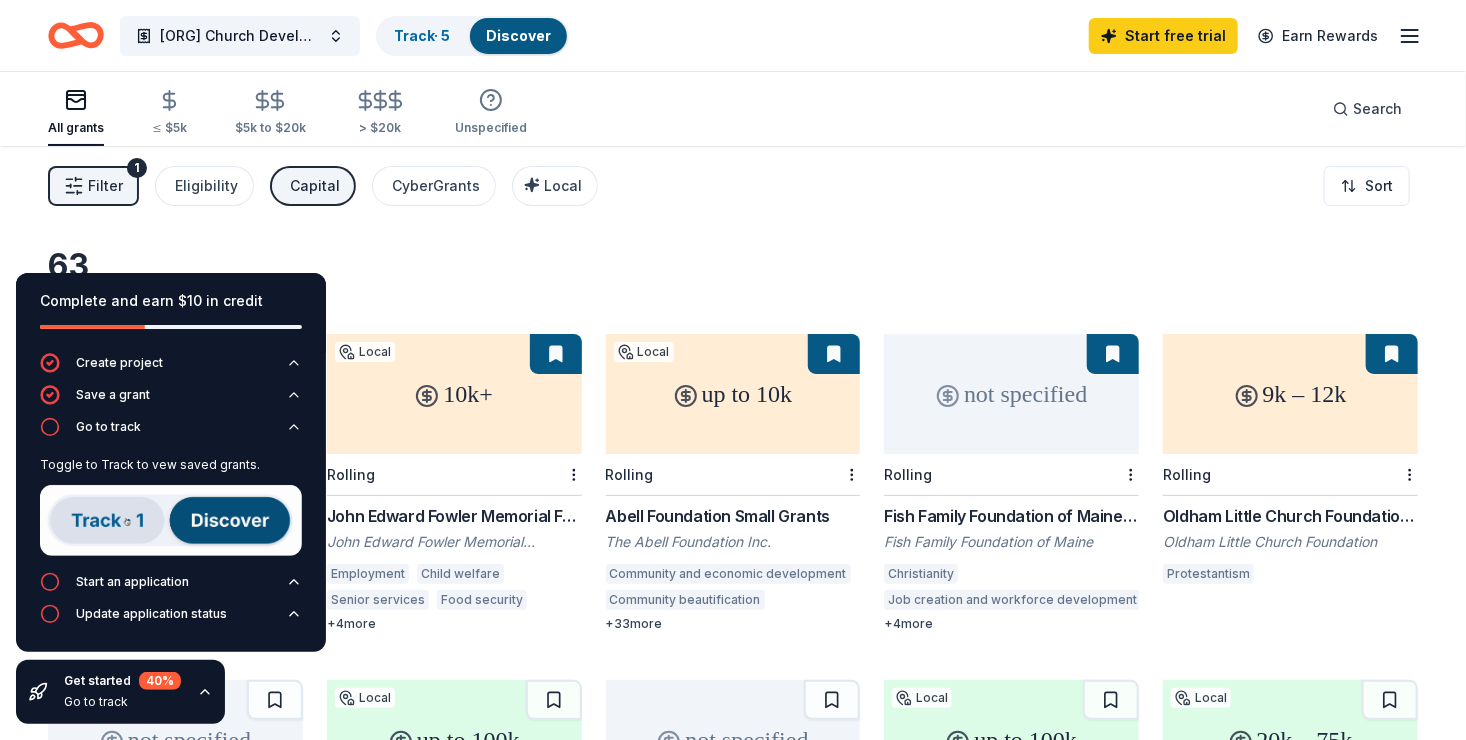 drag, startPoint x: 209, startPoint y: 527, endPoint x: 93, endPoint y: 515, distance: 116.61904 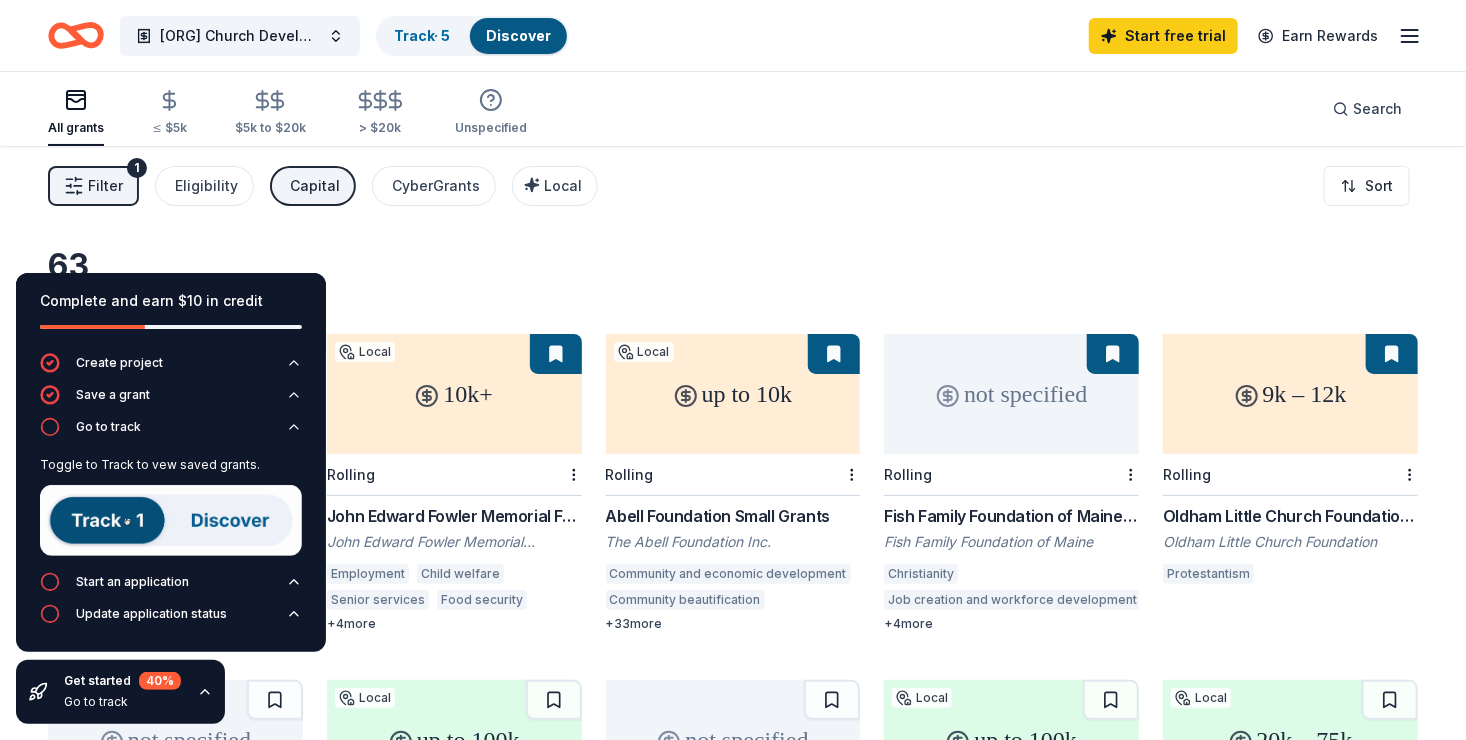 drag, startPoint x: 93, startPoint y: 515, endPoint x: 269, endPoint y: 537, distance: 177.36967 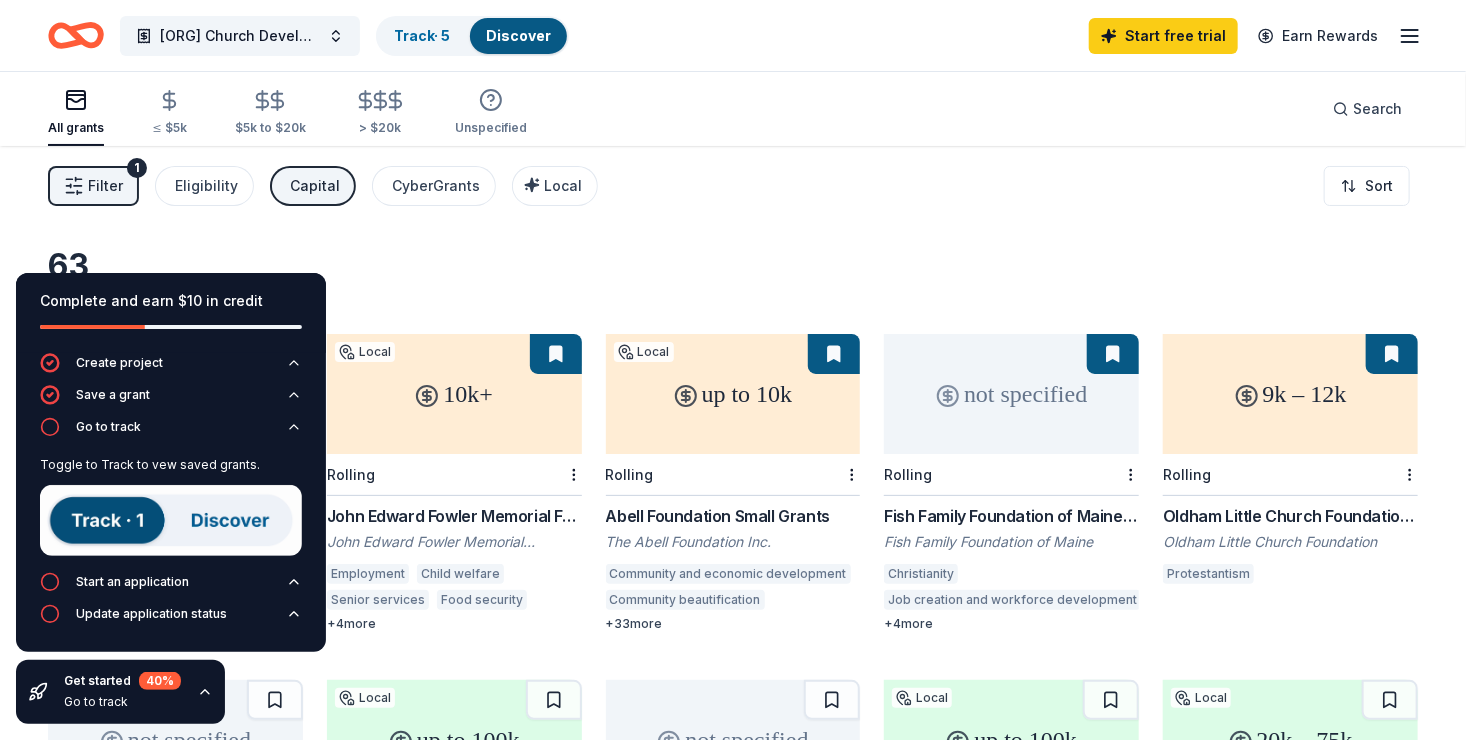 click at bounding box center [171, 520] 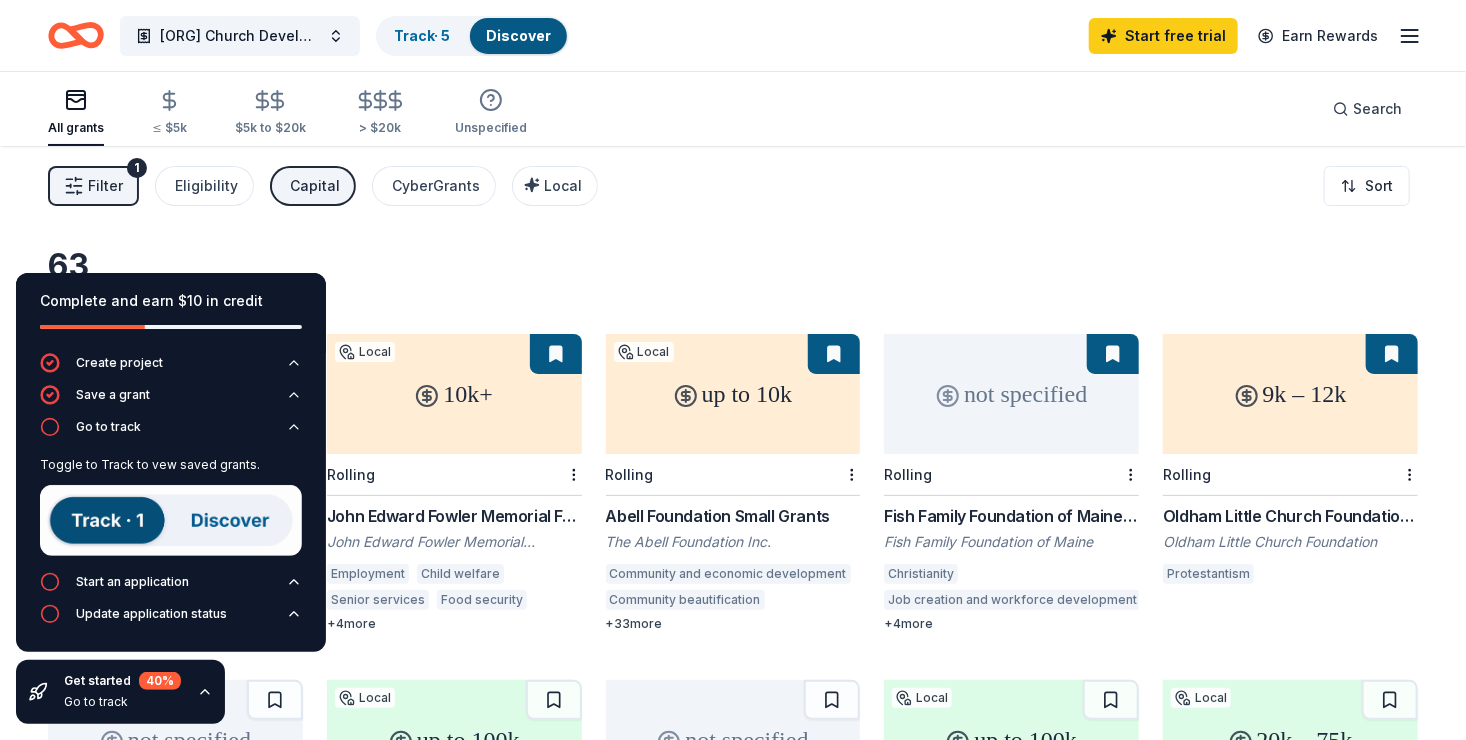 click on "Discover" at bounding box center [518, 35] 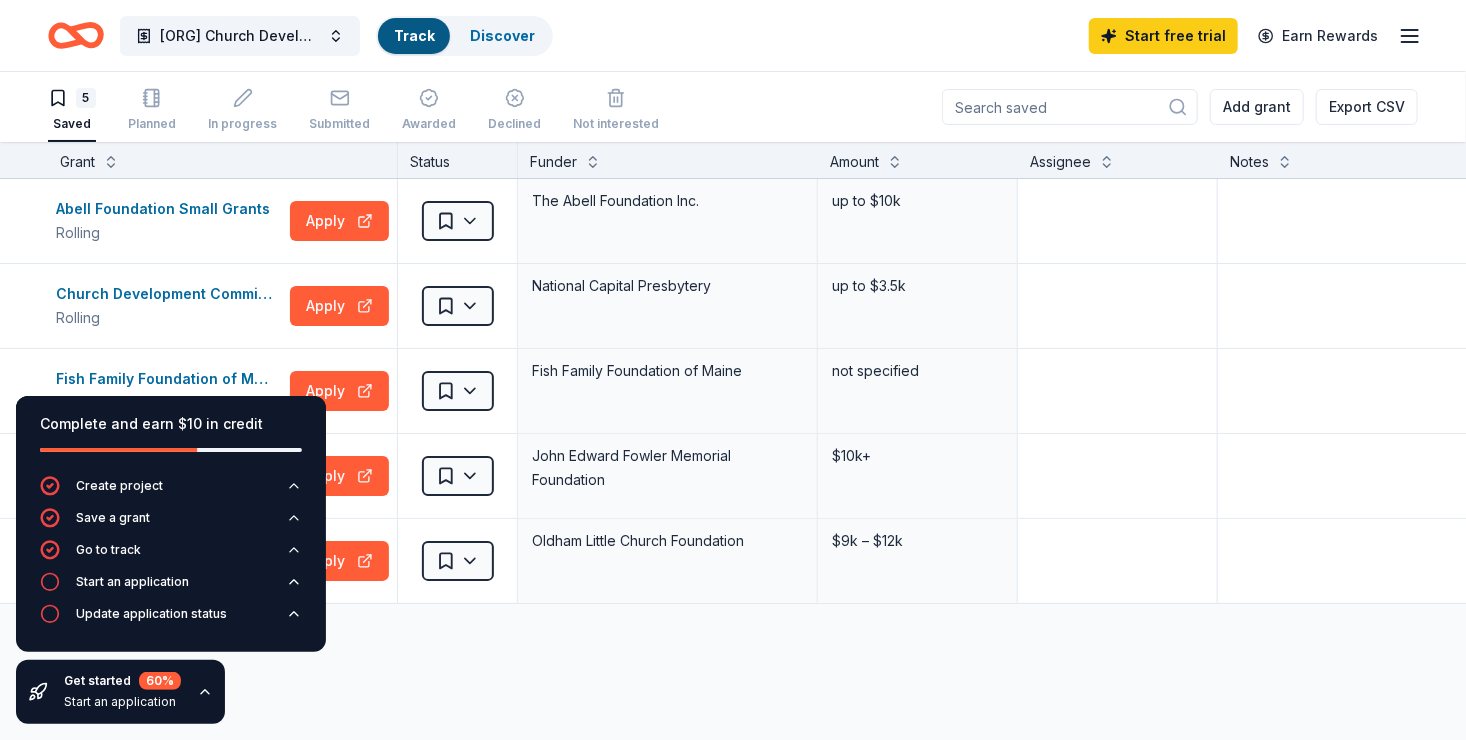 scroll, scrollTop: 0, scrollLeft: 0, axis: both 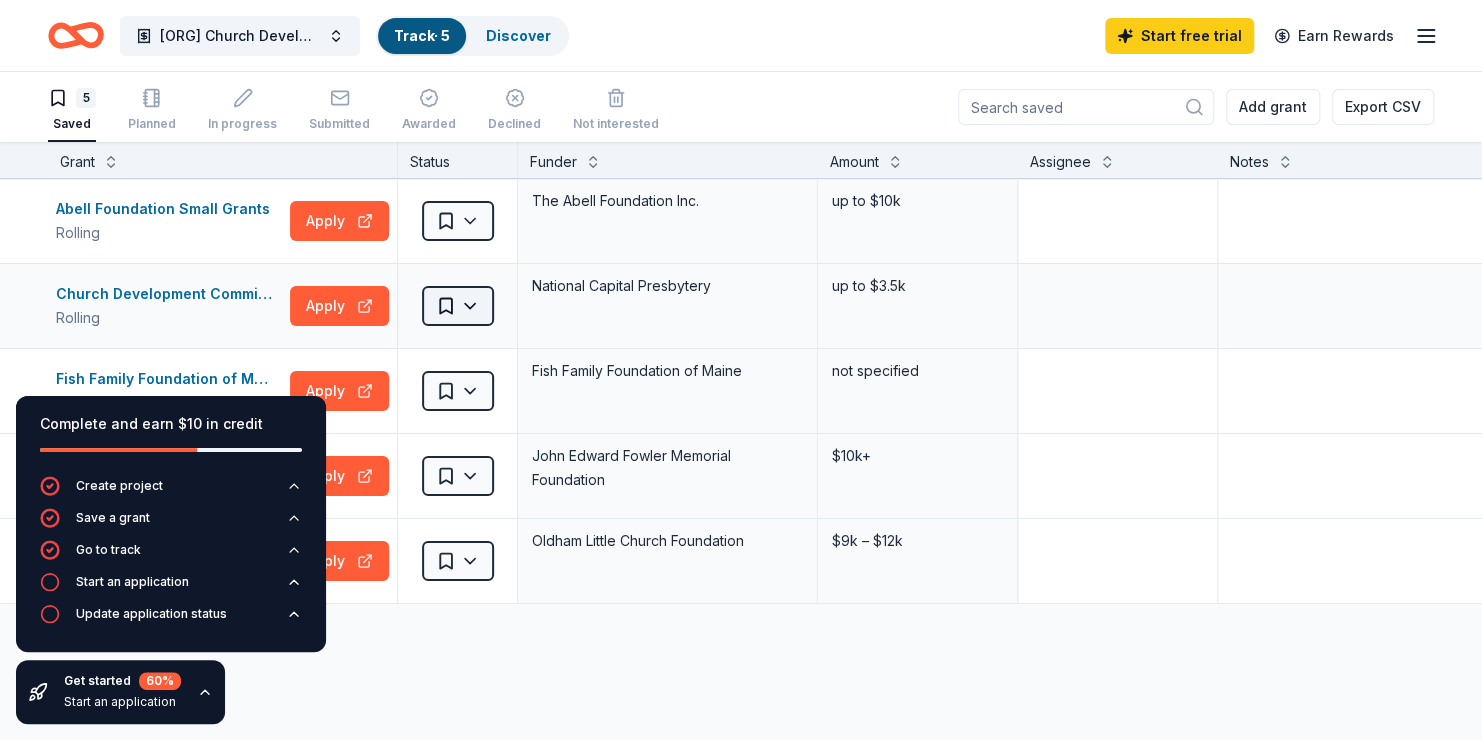 click on "Church Development Committee Grants: Equipping Congregation of Ministry Track  · 5 Discover Start free  trial Earn Rewards 5 Saved Planned In progress Submitted Awarded Declined Not interested Add grant Export CSV Complete and earn $10 in credit Create project Save a grant Go to track Start an application Update application status Get started 60 % Start an application Grant Status Funder Amount Assignee Notes Abell Foundation Small Grants Rolling Apply Saved The Abell Foundation Inc. up to $10k Church Development Committee Grants: Equipping Congregations for Ministry Rolling Apply Saved National Capital Presbytery up to $3.5k Fish Family Foundation of Maine Grants Rolling Apply Saved Fish Family Foundation of Maine not specified John Edward Fowler Memorial Foundation Grants Rolling Apply Saved John Edward Fowler Memorial Foundation $10k+ Oldham Little Church Foundation Grant Rolling Apply Saved Oldham Little Church Foundation $9k – $12k   Discover more grants Saved" at bounding box center [741, 370] 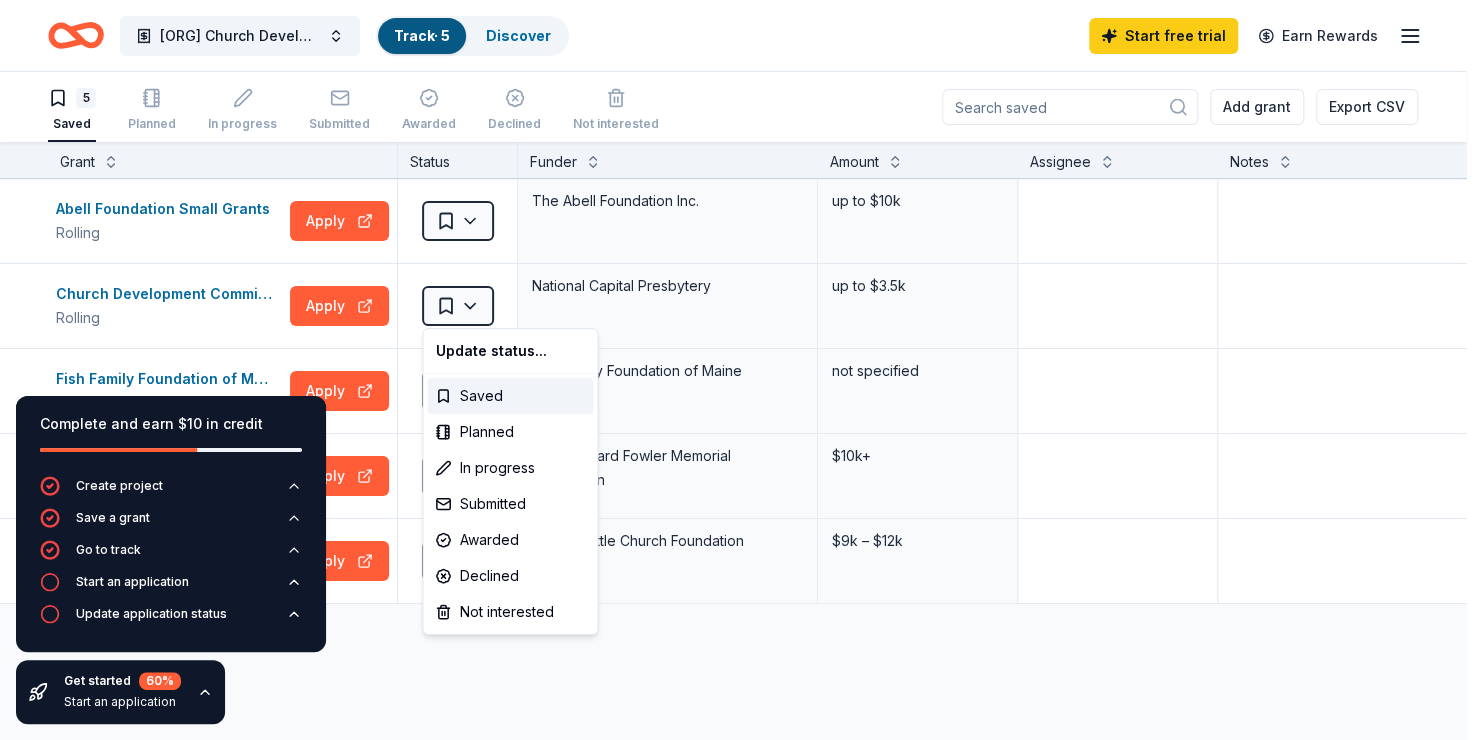 click on "Church Development Committee Grants: Equipping Congregation of Ministry Track  · 5 Discover Start free  trial Earn Rewards 5 Saved Planned In progress Submitted Awarded Declined Not interested Add grant Export CSV Complete and earn $10 in credit Create project Save a grant Go to track Start an application Update application status Get started 60 % Start an application Grant Status Funder Amount Assignee Notes Abell Foundation Small Grants Rolling Apply Saved The Abell Foundation Inc. up to $10k Church Development Committee Grants: Equipping Congregations for Ministry Rolling Apply Saved National Capital Presbytery up to $3.5k Fish Family Foundation of Maine Grants Rolling Apply Saved Fish Family Foundation of Maine not specified John Edward Fowler Memorial Foundation Grants Rolling Apply Saved John Edward Fowler Memorial Foundation $10k+ Oldham Little Church Foundation Grant Rolling Apply Saved Oldham Little Church Foundation $9k – $12k   Discover more grants Saved Planned Submitted" at bounding box center [741, 370] 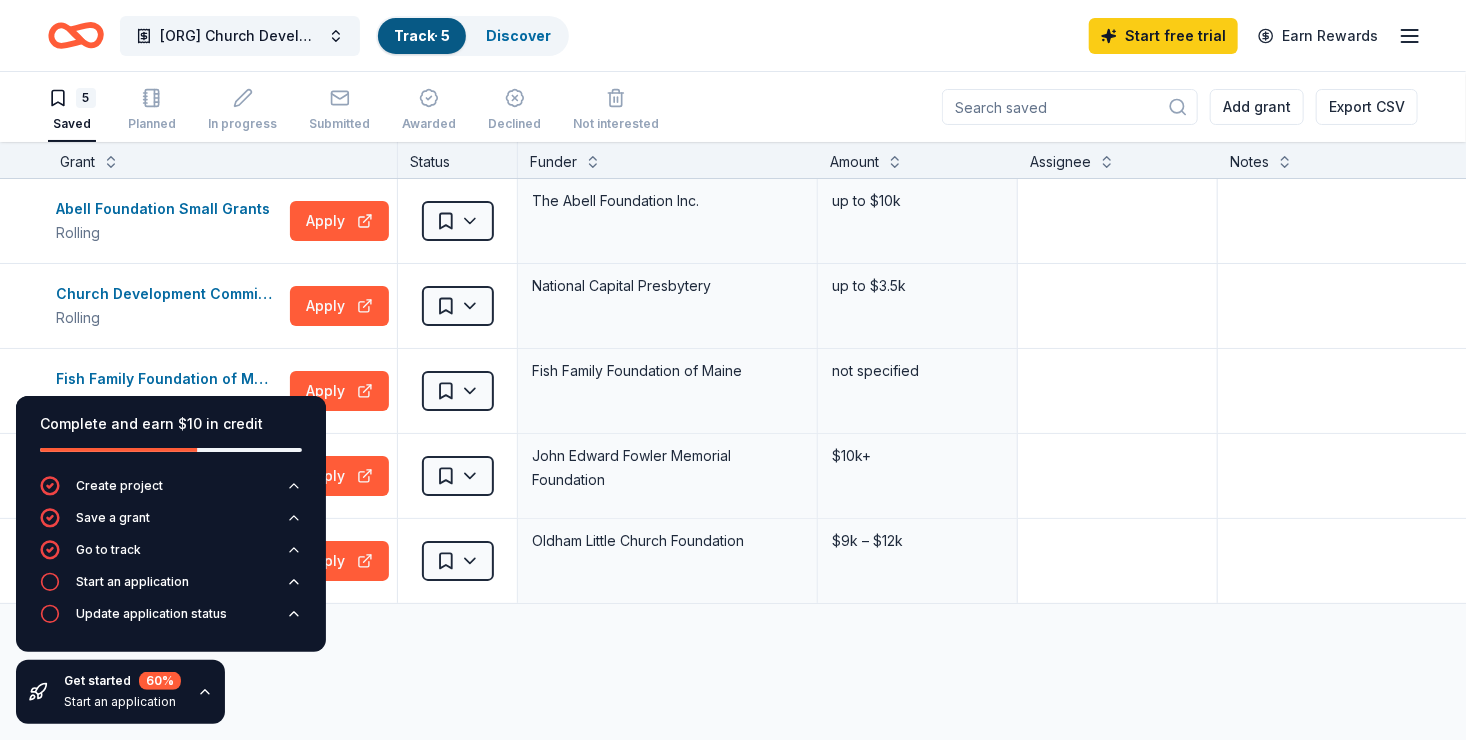 click on "Apply" at bounding box center [339, 306] 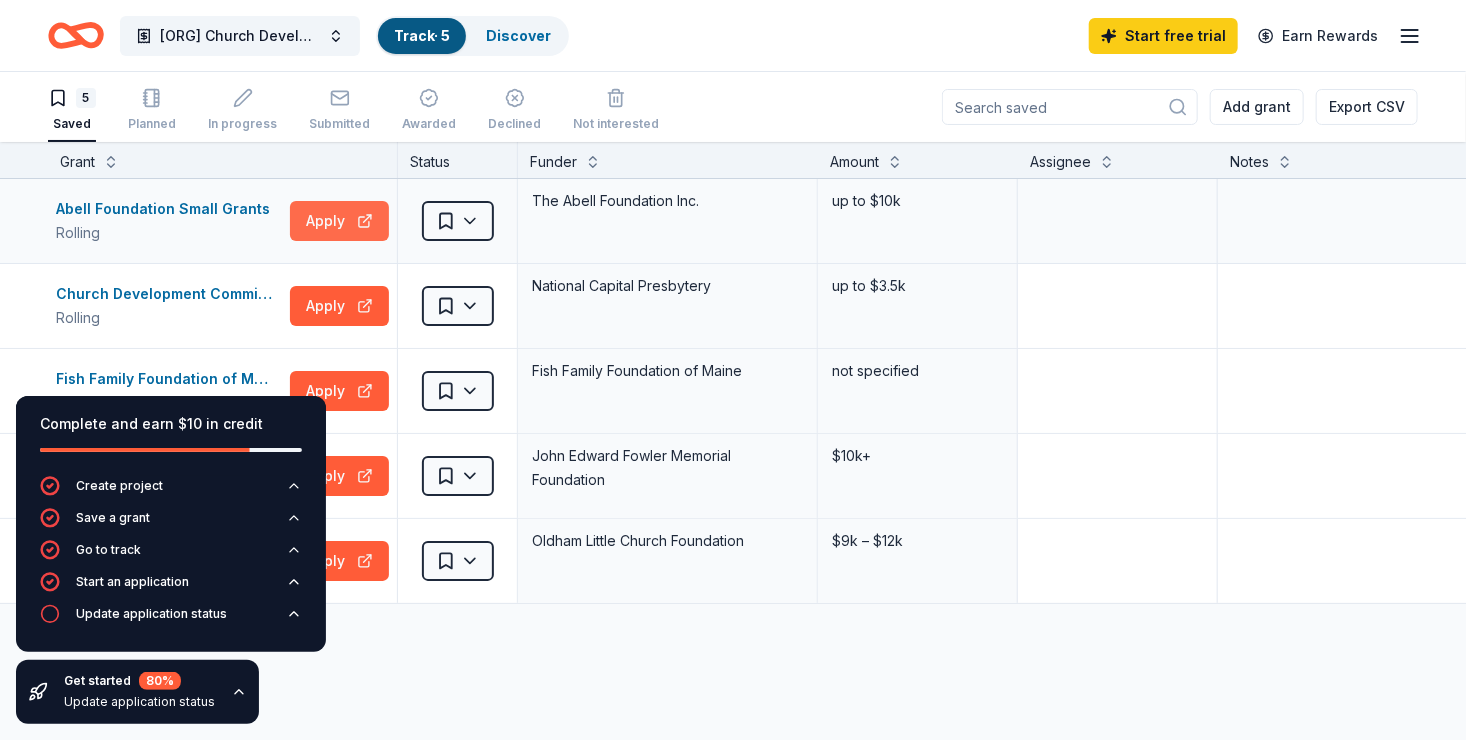 click on "Apply" at bounding box center (339, 221) 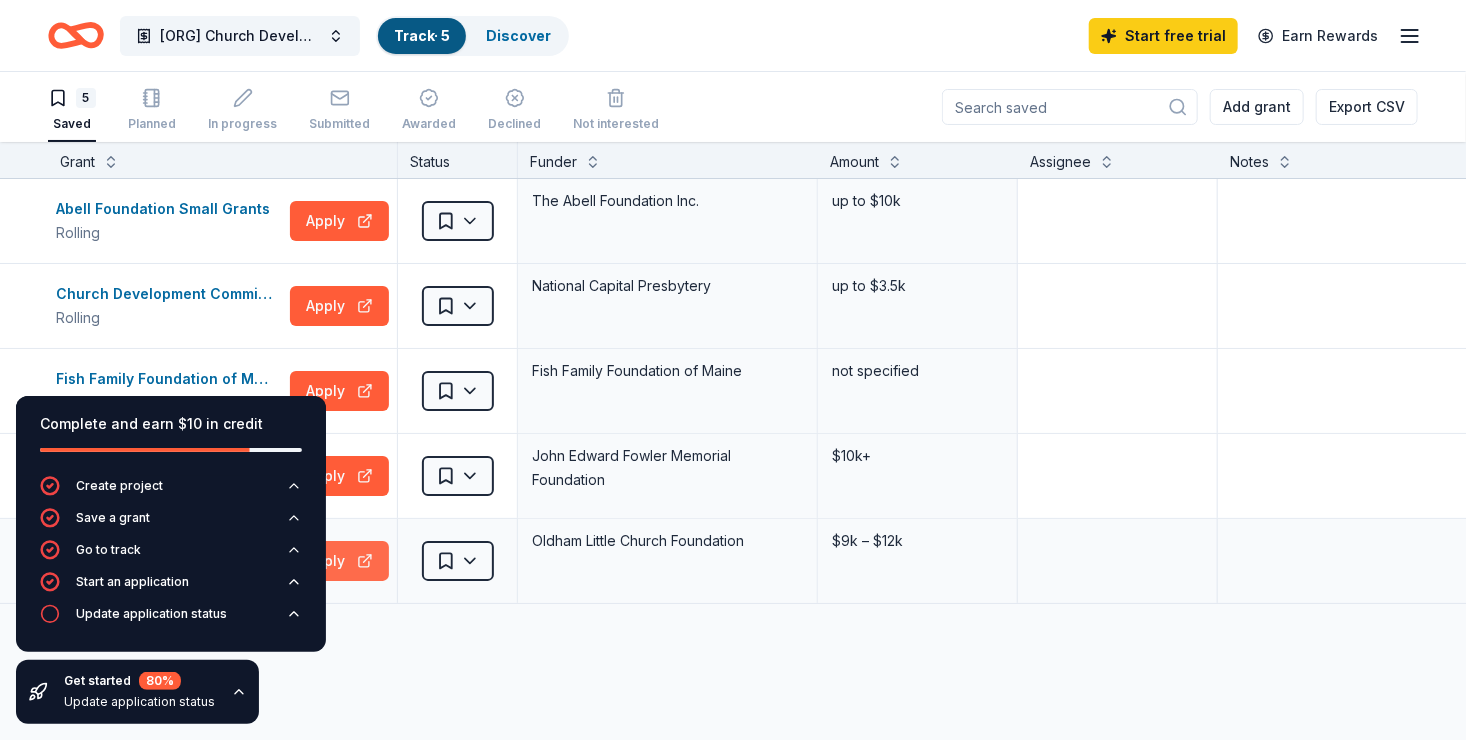 click on "Apply" at bounding box center (339, 561) 